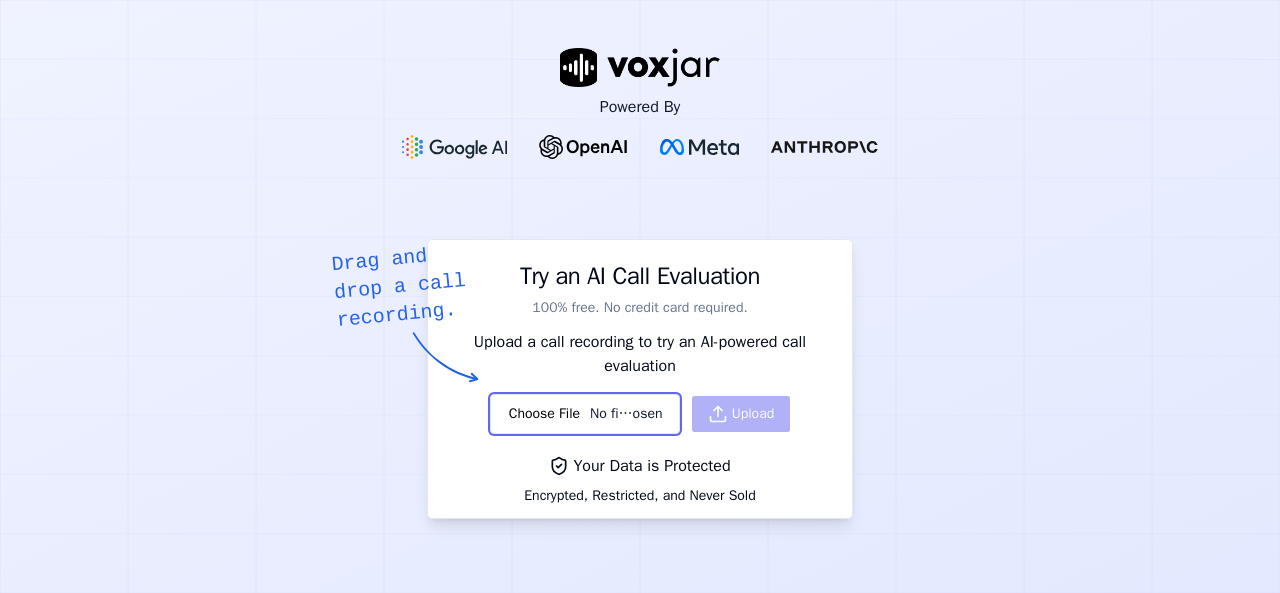 scroll, scrollTop: 0, scrollLeft: 0, axis: both 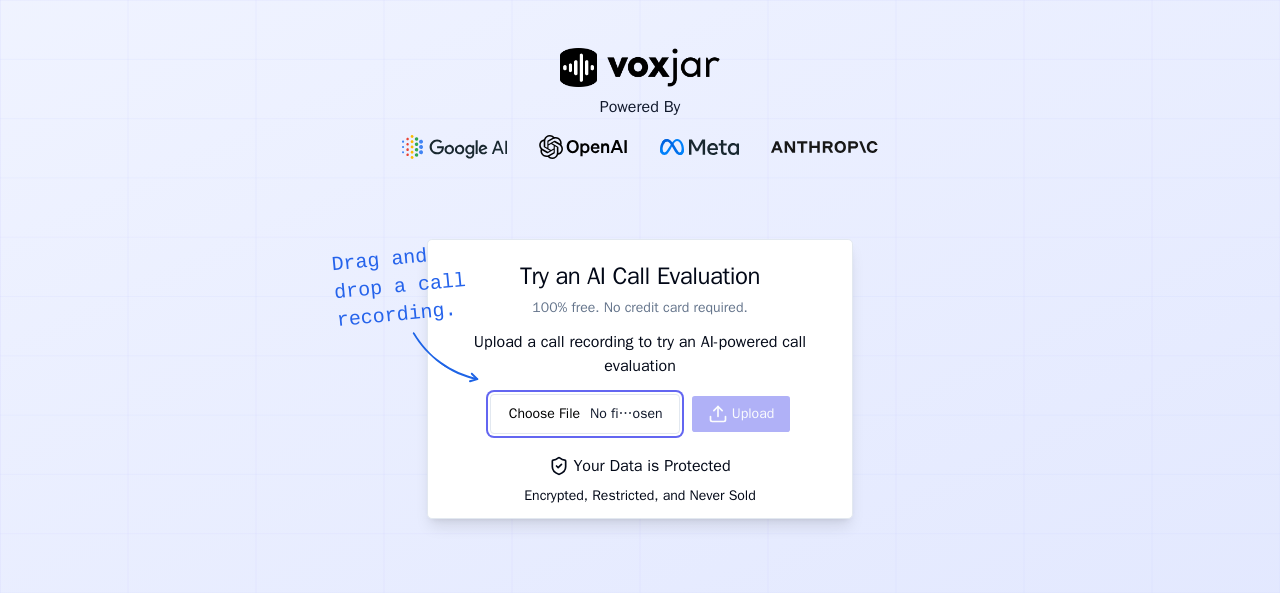 click at bounding box center (585, 414) 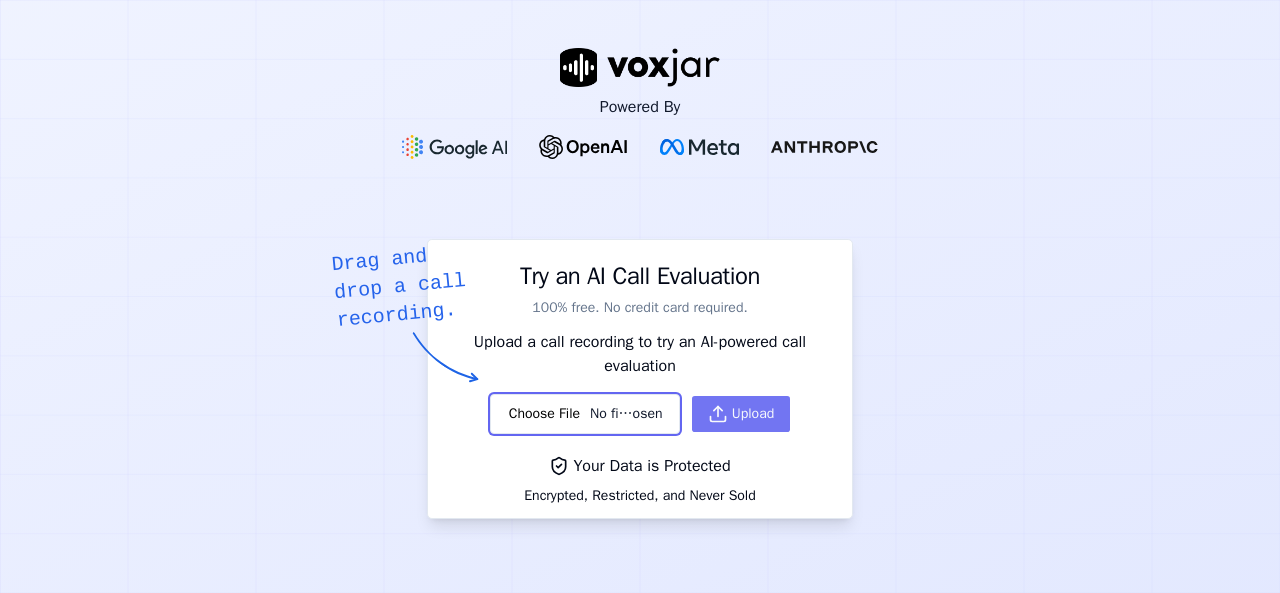 click on "Upload" at bounding box center (741, 414) 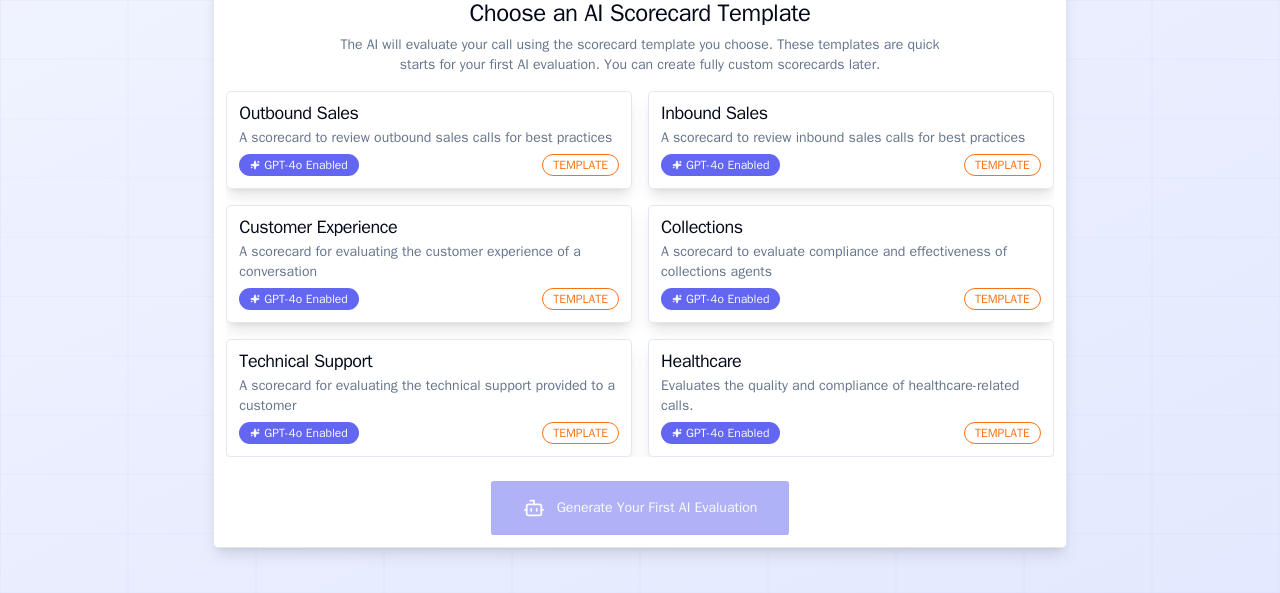 scroll, scrollTop: 200, scrollLeft: 0, axis: vertical 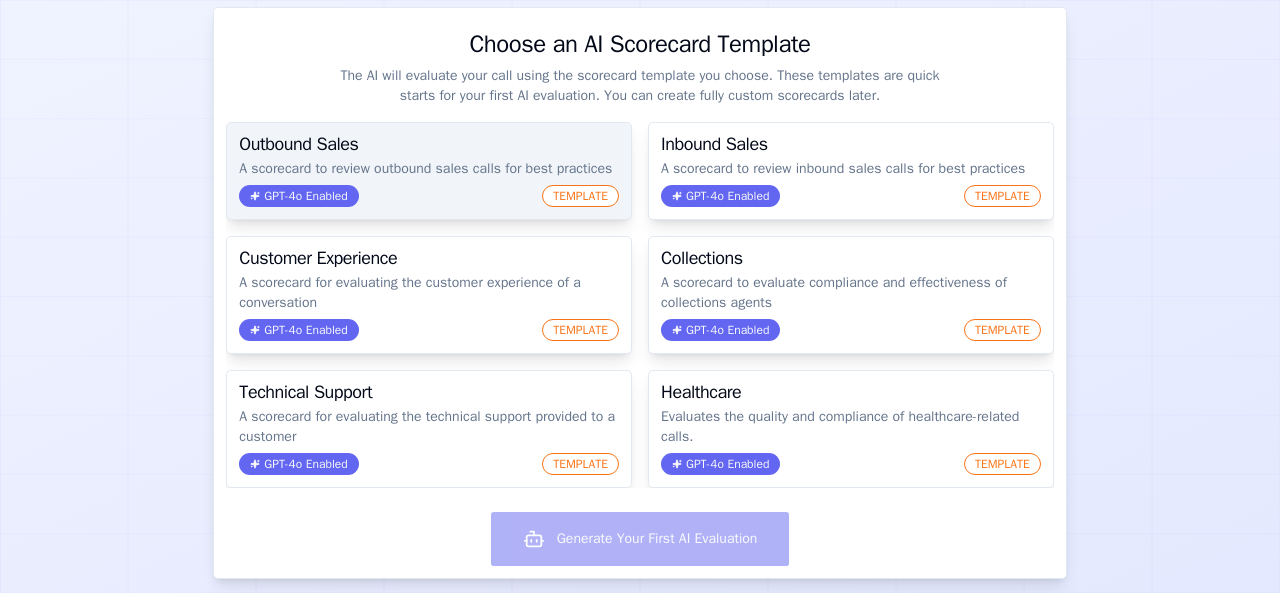 click on "A scorecard to review outbound sales calls for best practices" 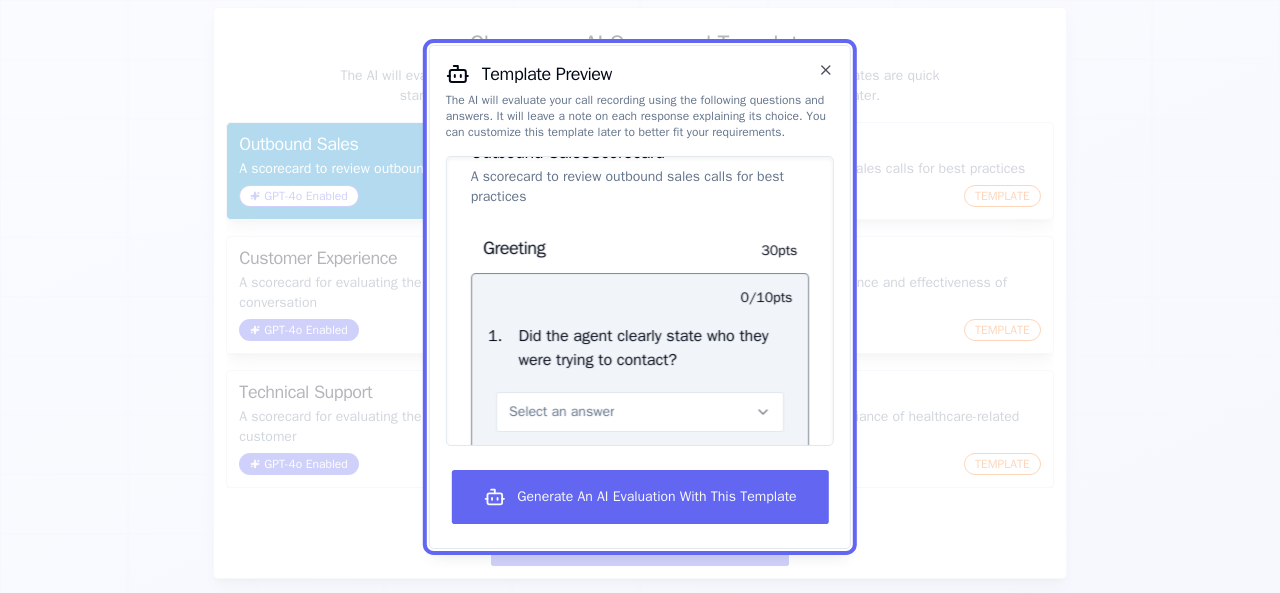 scroll, scrollTop: 138, scrollLeft: 0, axis: vertical 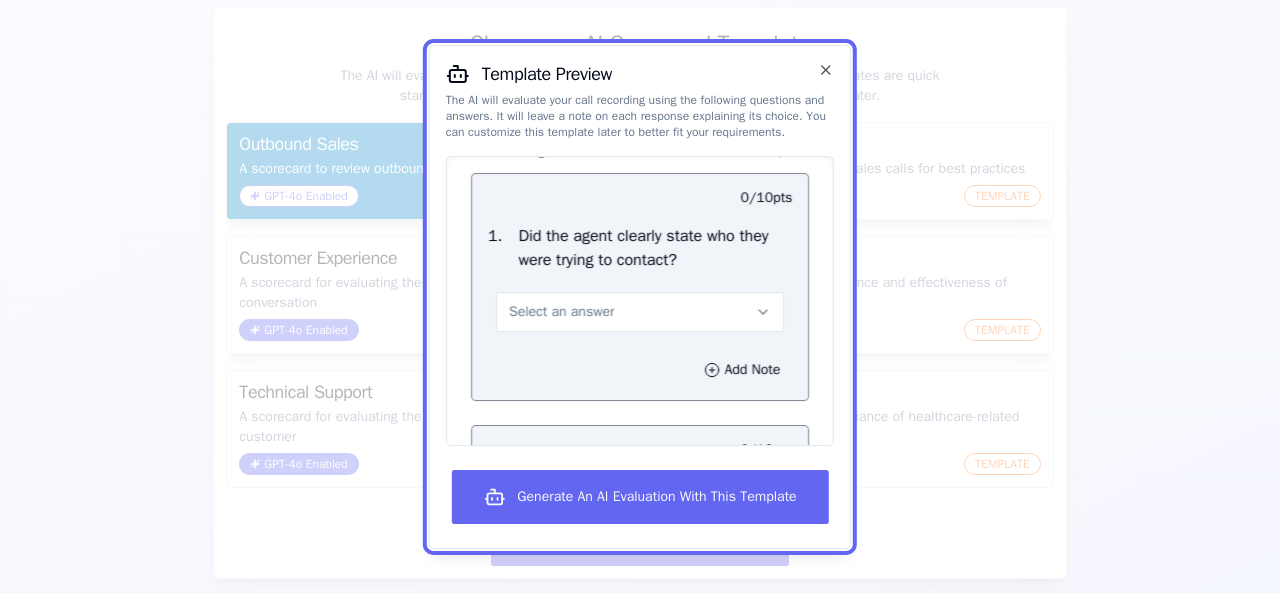 click on "Select an answer" at bounding box center (561, 311) 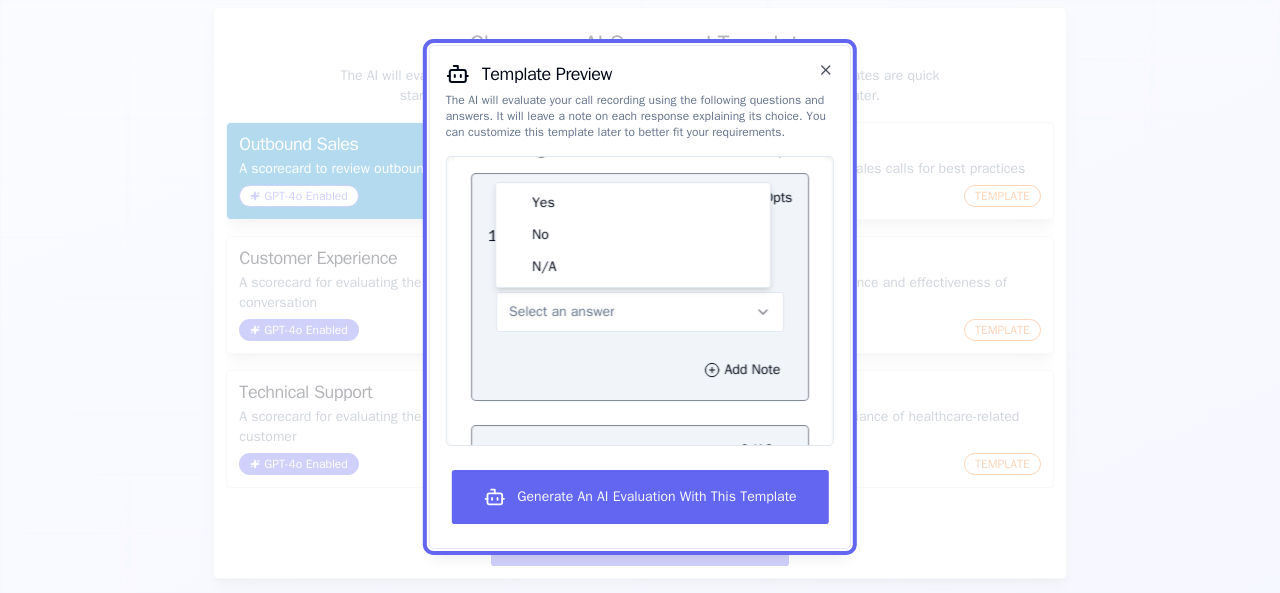 click on "Select an answer" at bounding box center [561, 311] 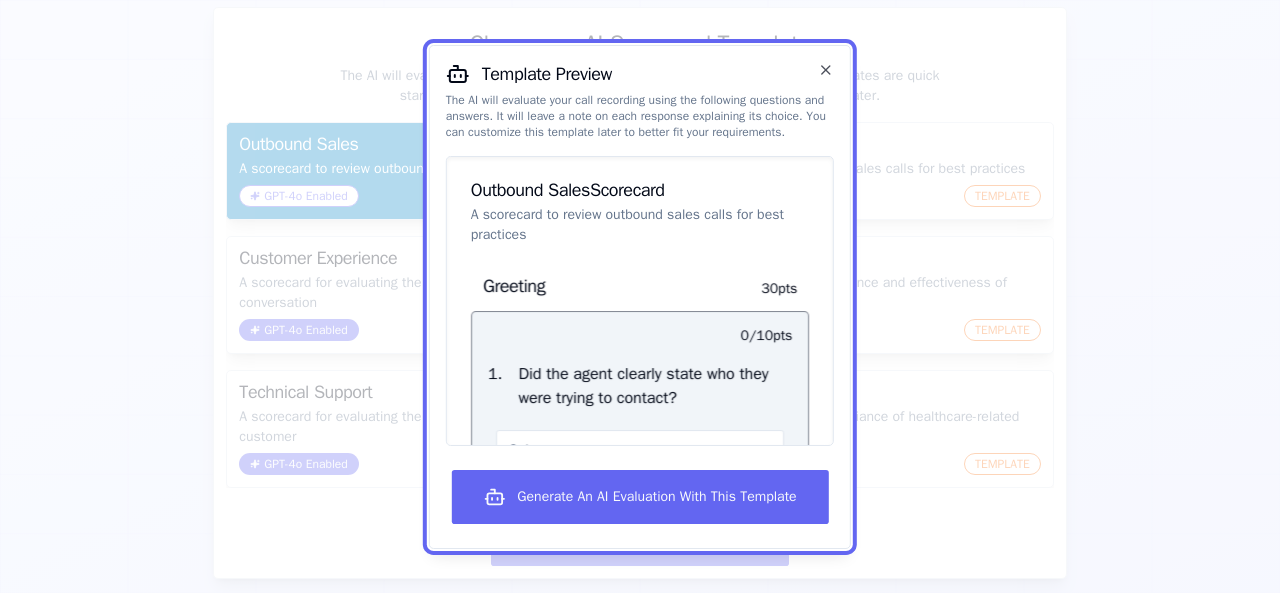 scroll, scrollTop: 100, scrollLeft: 0, axis: vertical 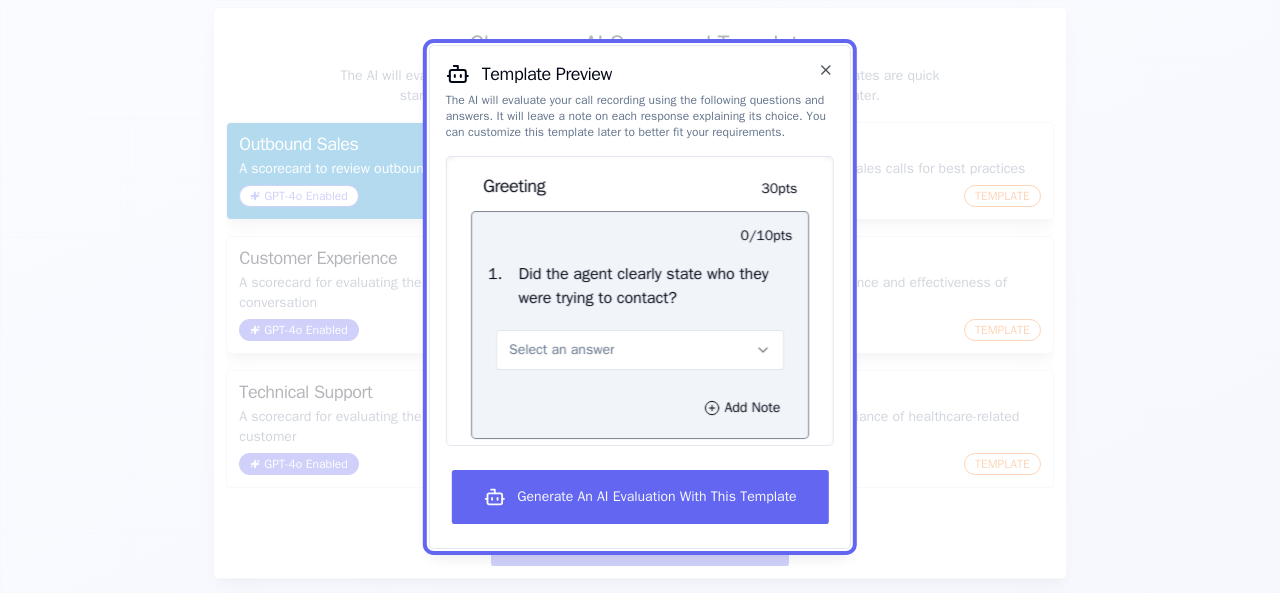 click on "Did the agent clearly state who they were trying to contact?" at bounding box center (655, 285) 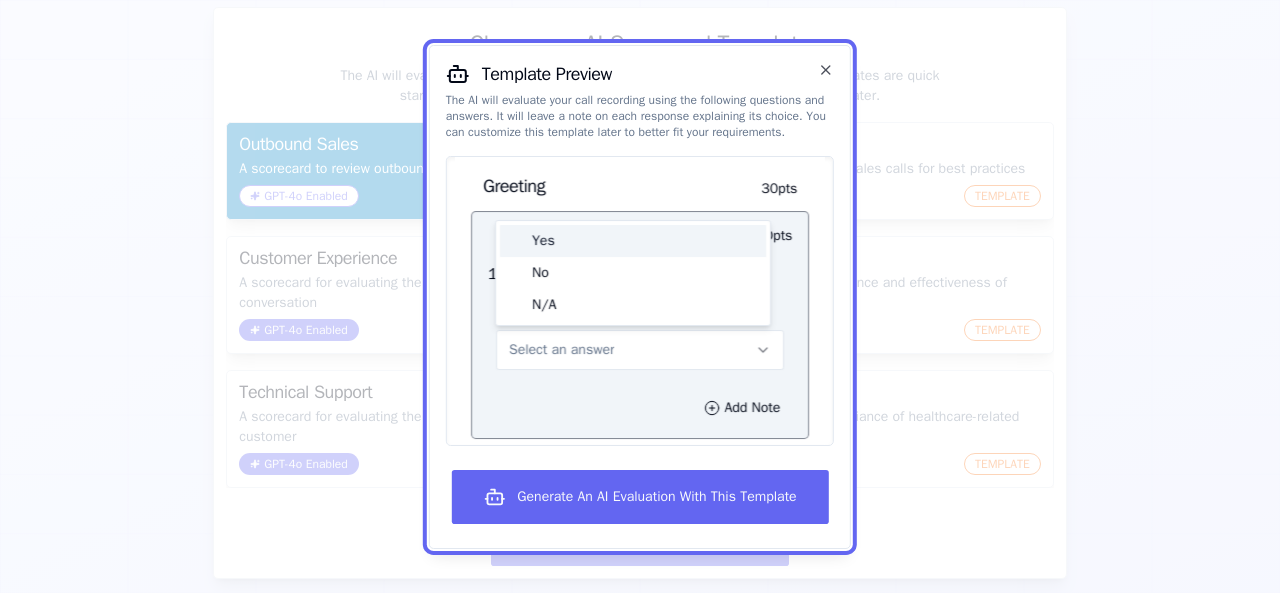 click on "Yes" at bounding box center (633, 240) 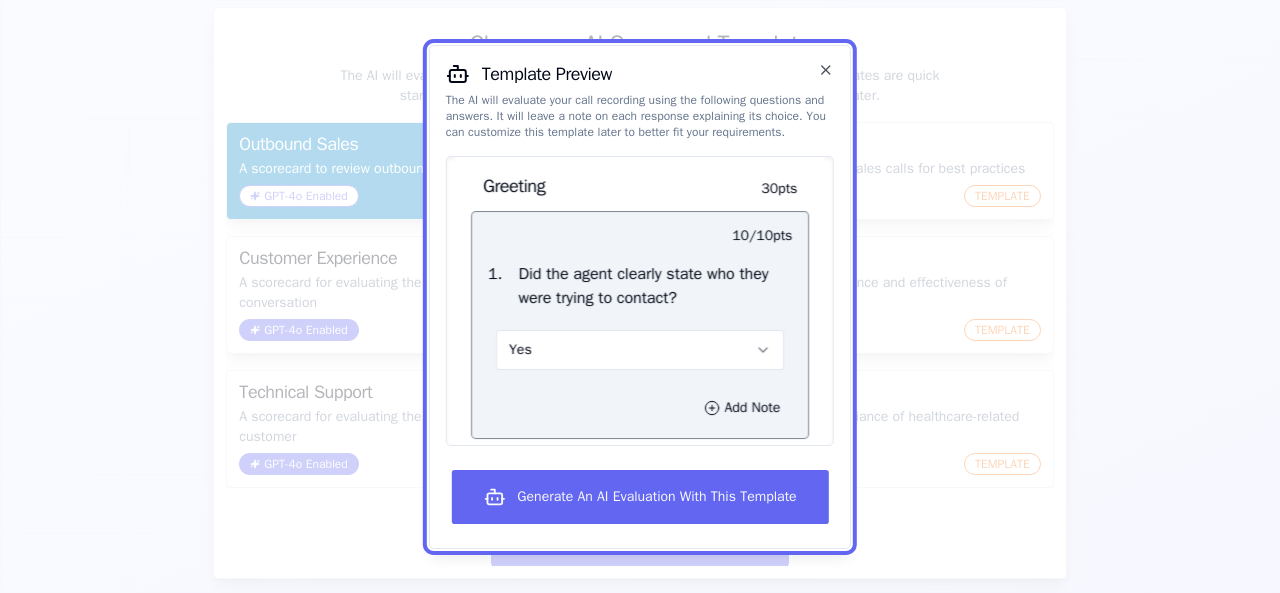 click on "Yes" at bounding box center (640, 349) 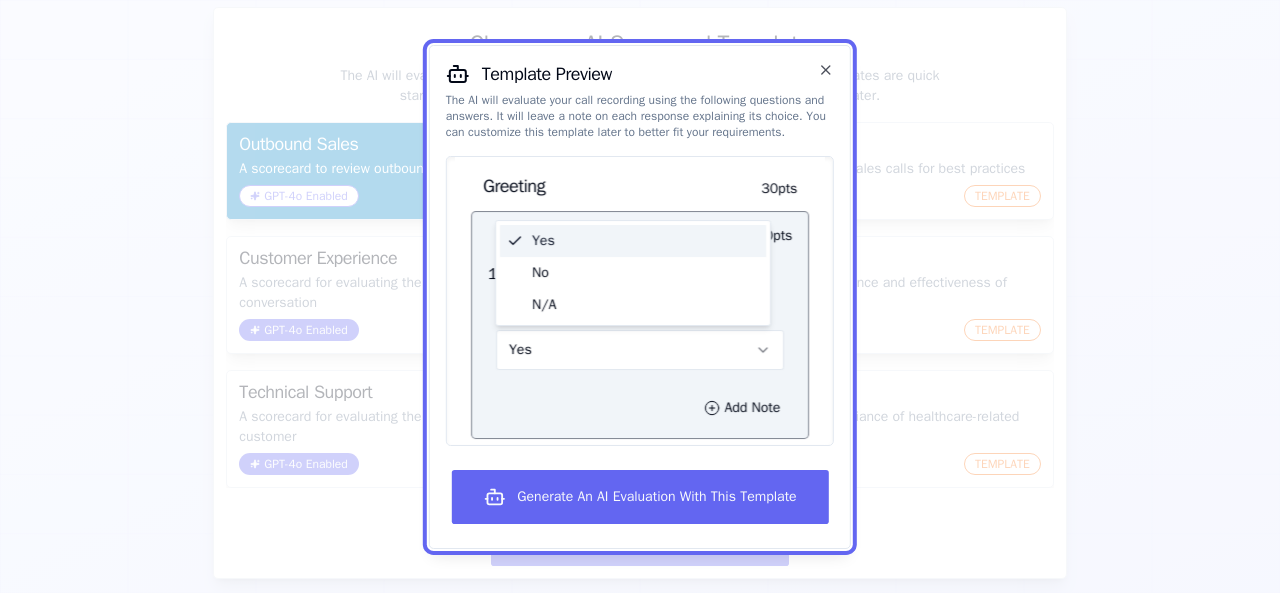 click on "Yes" at bounding box center [640, 349] 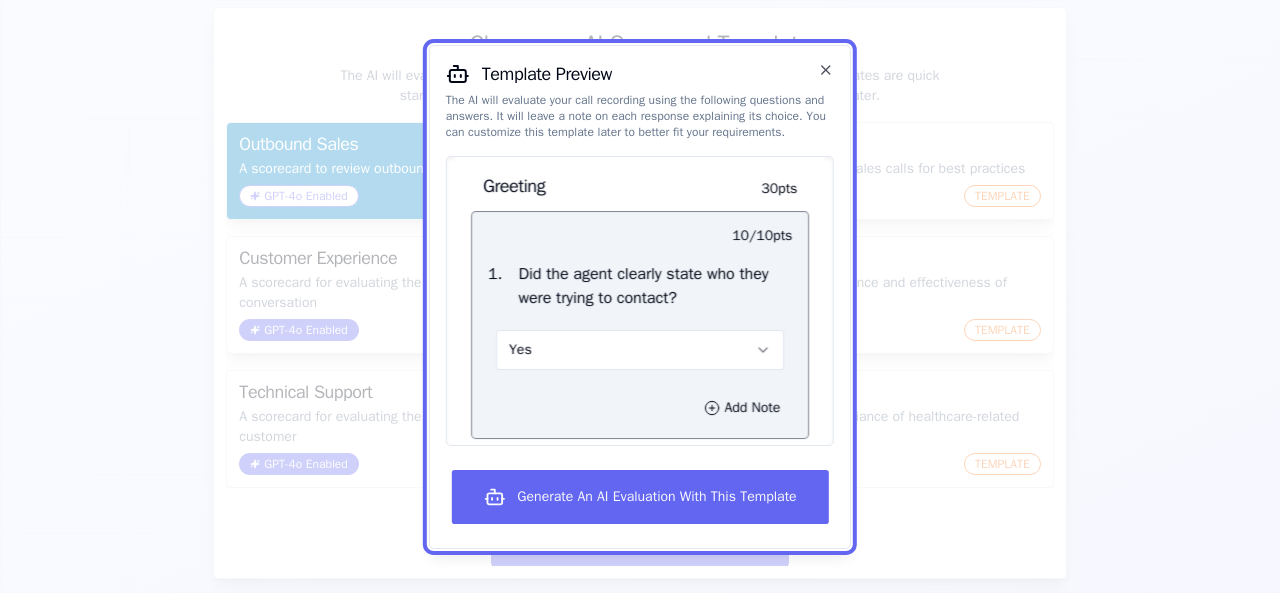click on "Yes" at bounding box center (640, 349) 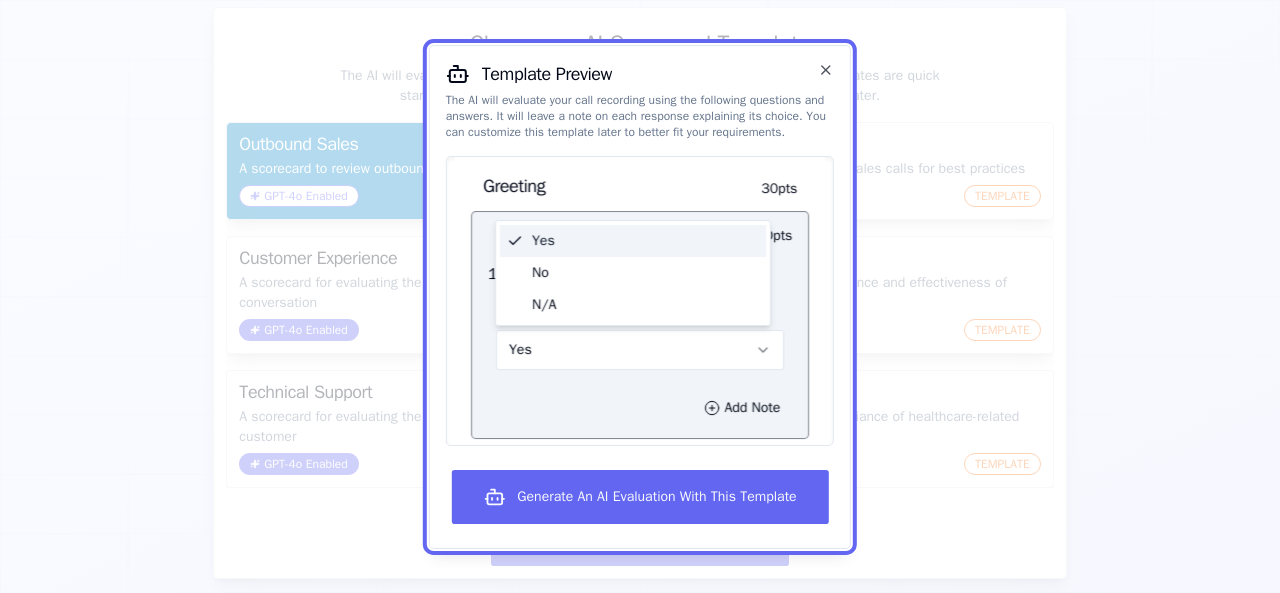 click on "Yes" at bounding box center (633, 240) 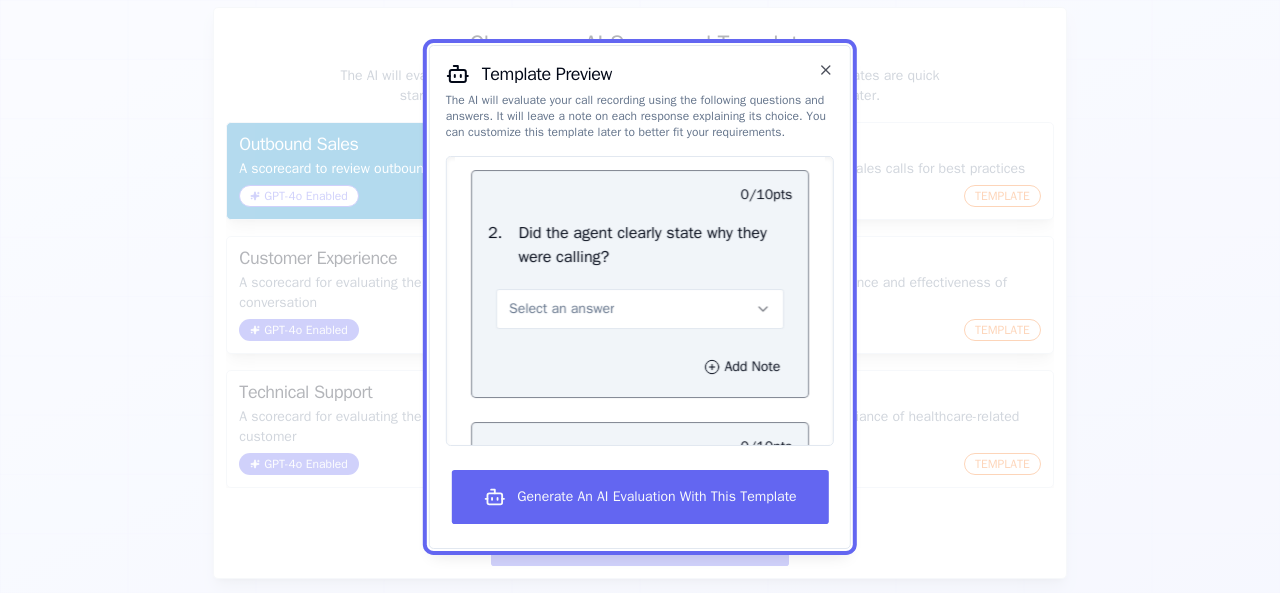 scroll, scrollTop: 400, scrollLeft: 0, axis: vertical 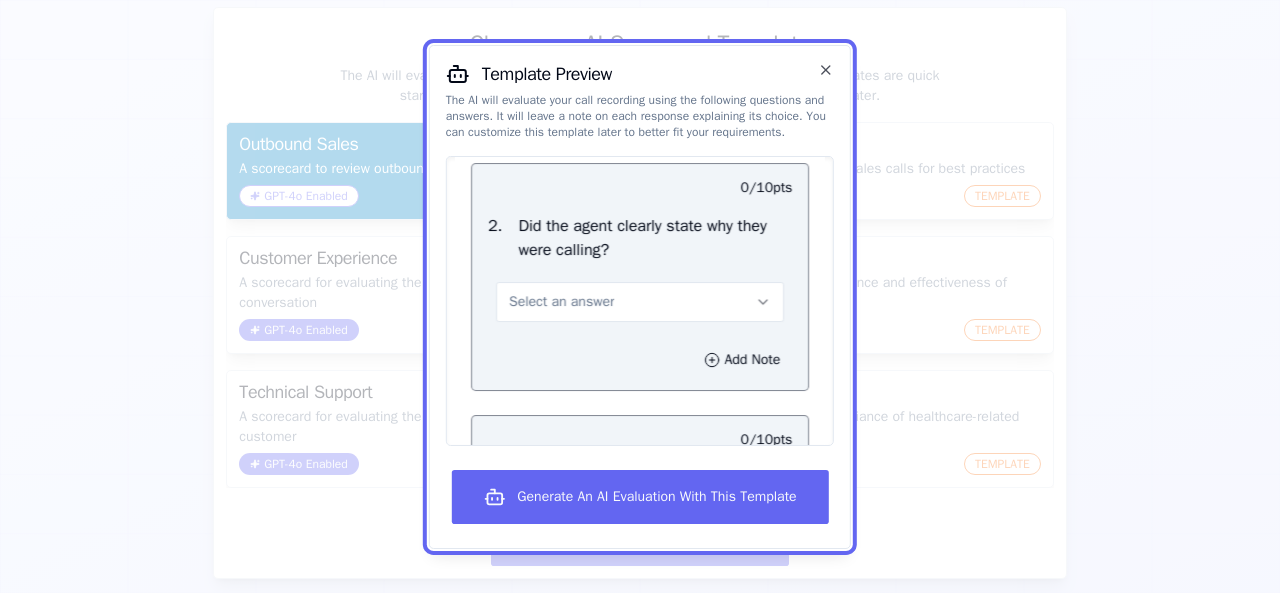 click on "Select an answer" at bounding box center [561, 301] 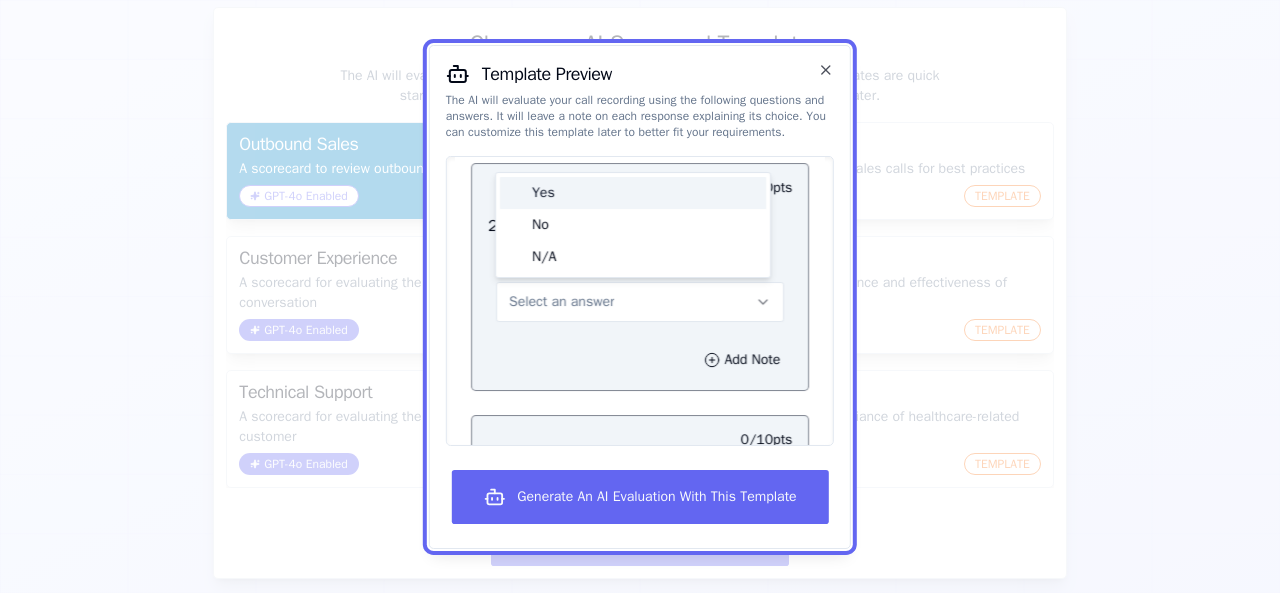 click on "Yes" at bounding box center [633, 192] 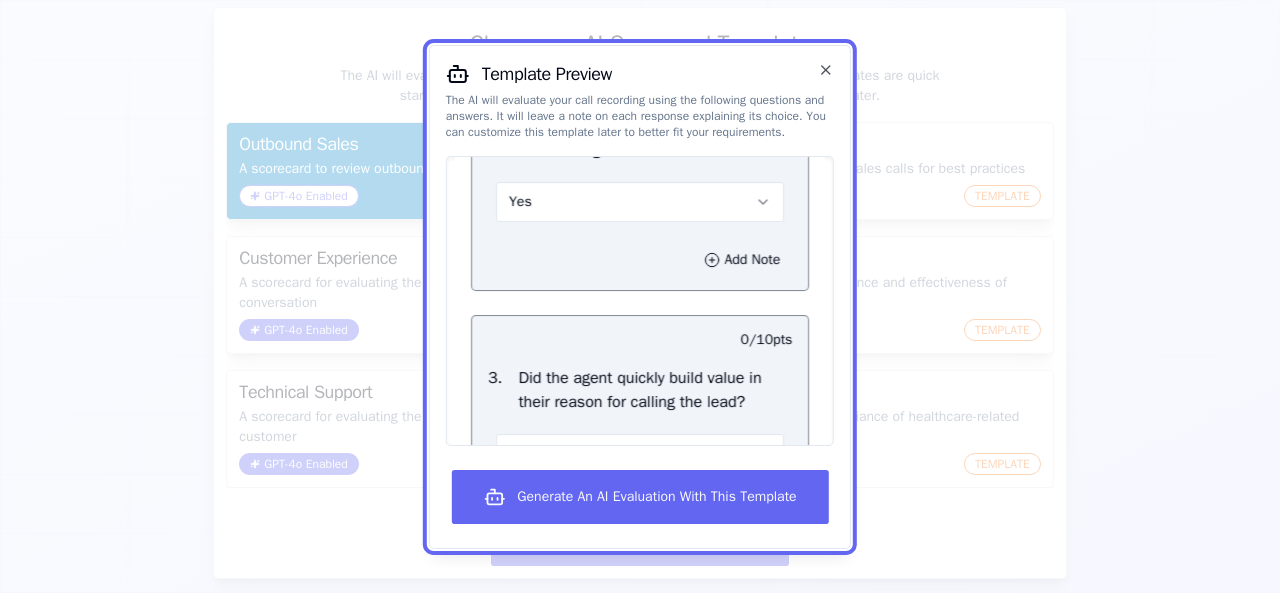 scroll, scrollTop: 600, scrollLeft: 0, axis: vertical 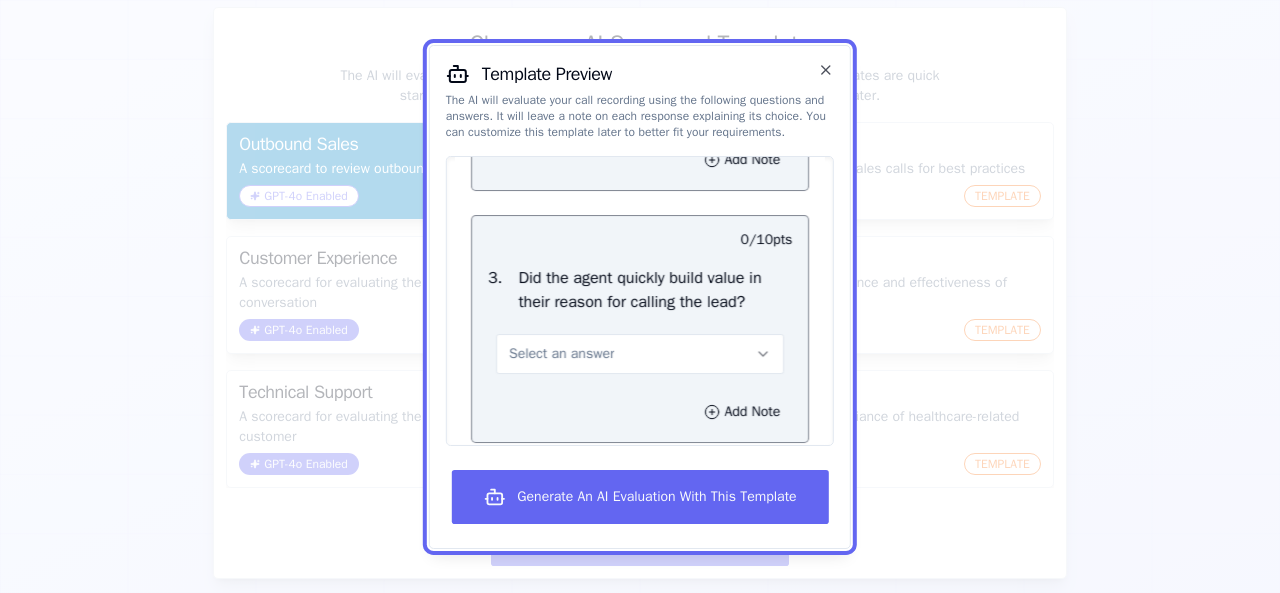 click on "Select an answer" at bounding box center [561, 353] 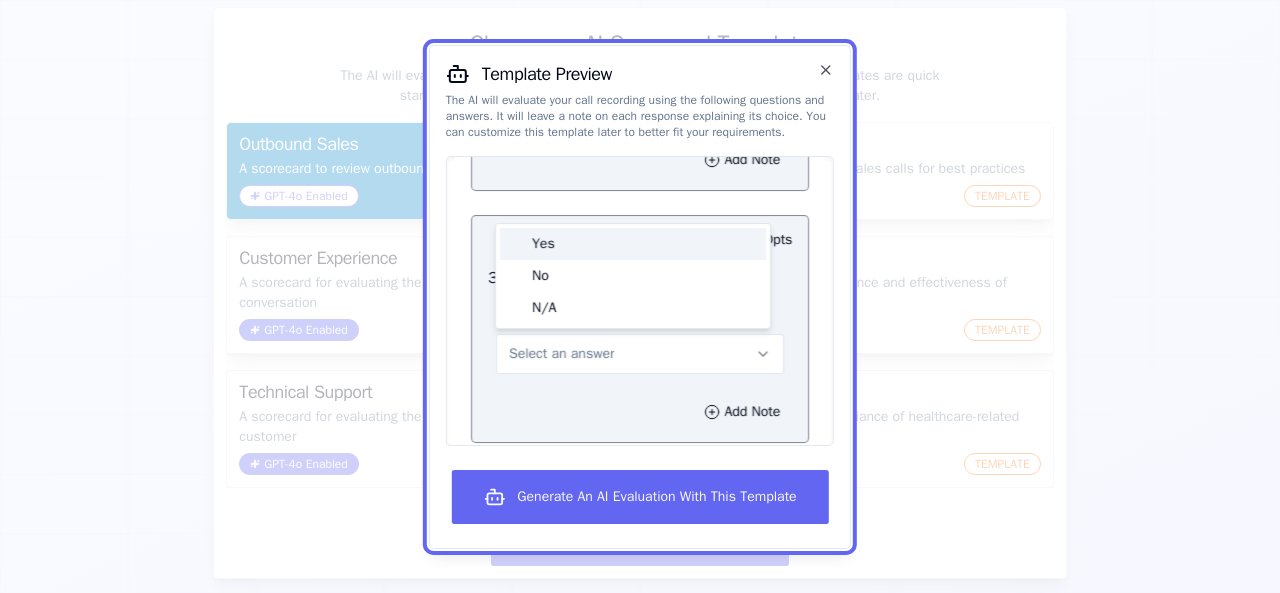 click on "Yes" at bounding box center (633, 243) 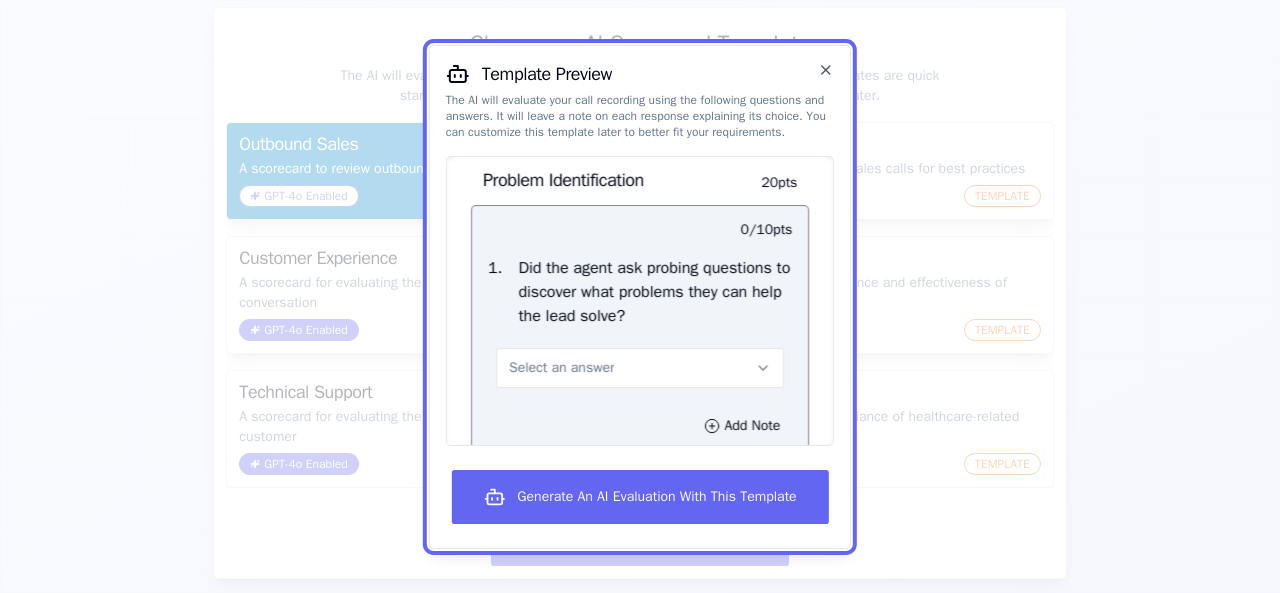 scroll, scrollTop: 1000, scrollLeft: 0, axis: vertical 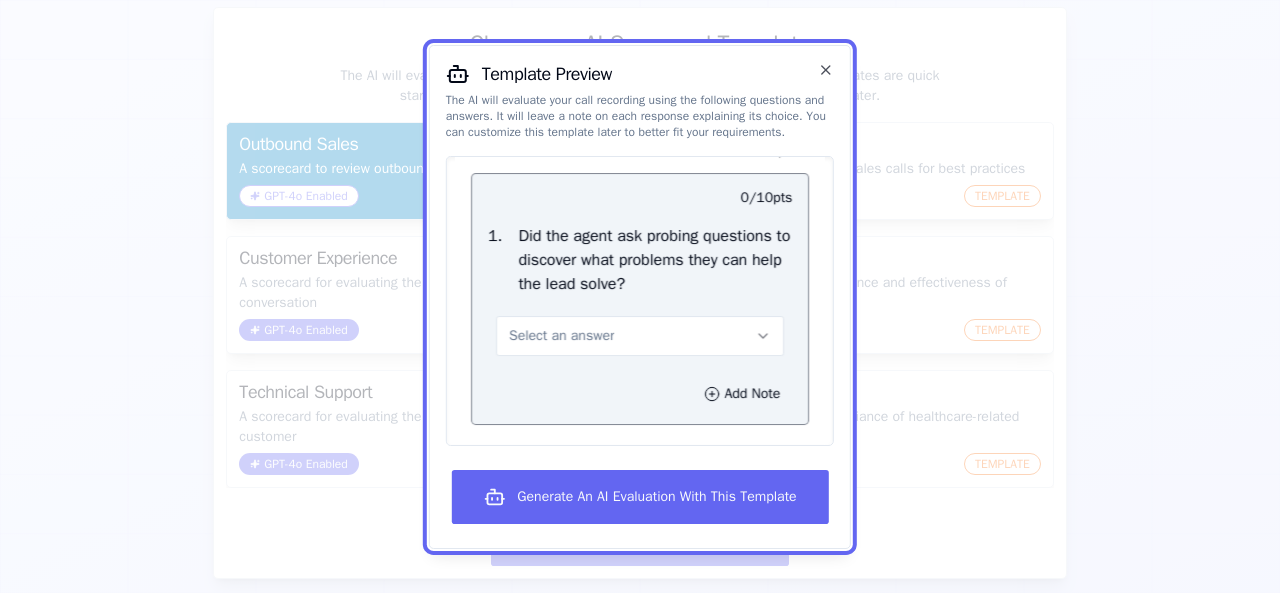click on "Select an answer" at bounding box center [561, 335] 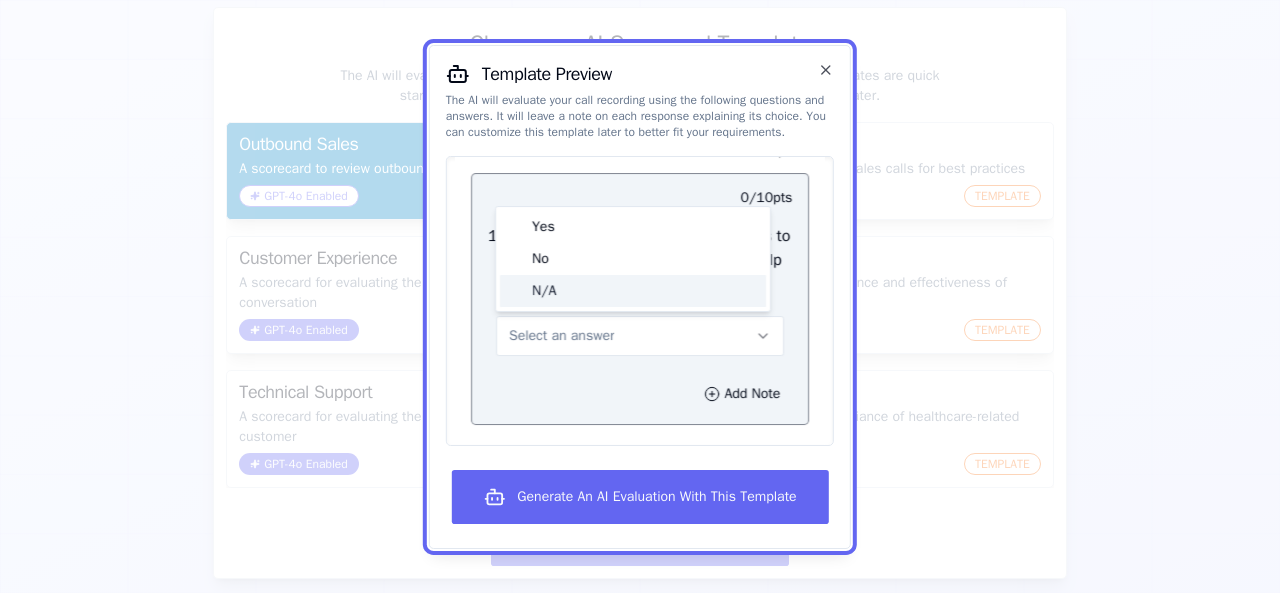click on "N/A" 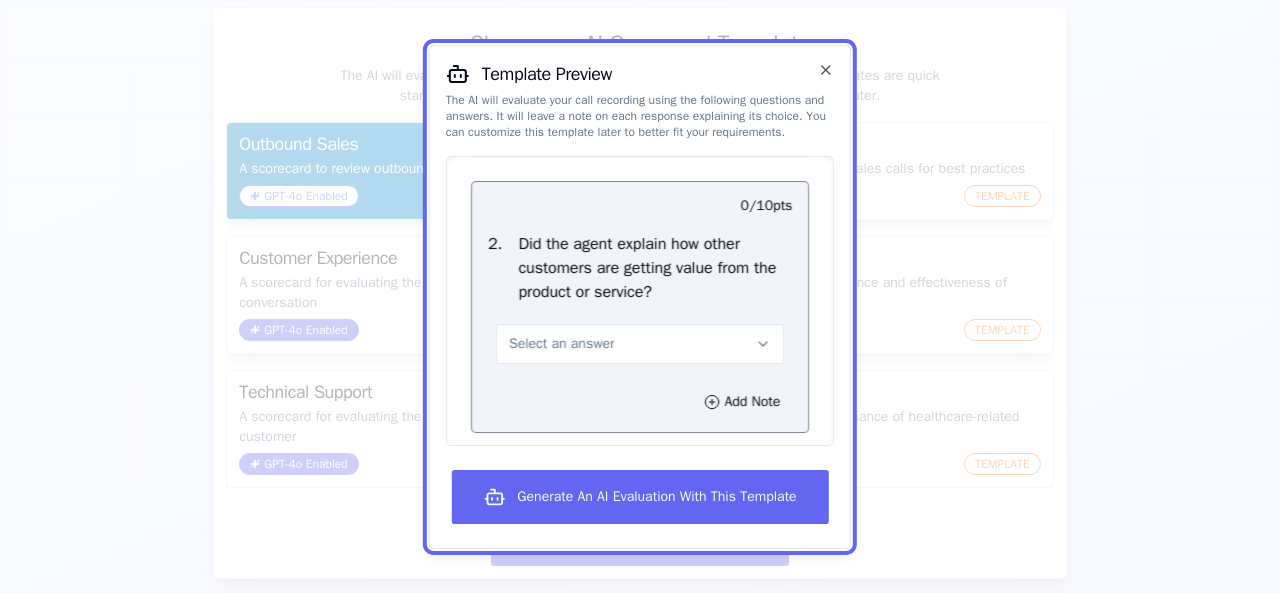 scroll, scrollTop: 1300, scrollLeft: 0, axis: vertical 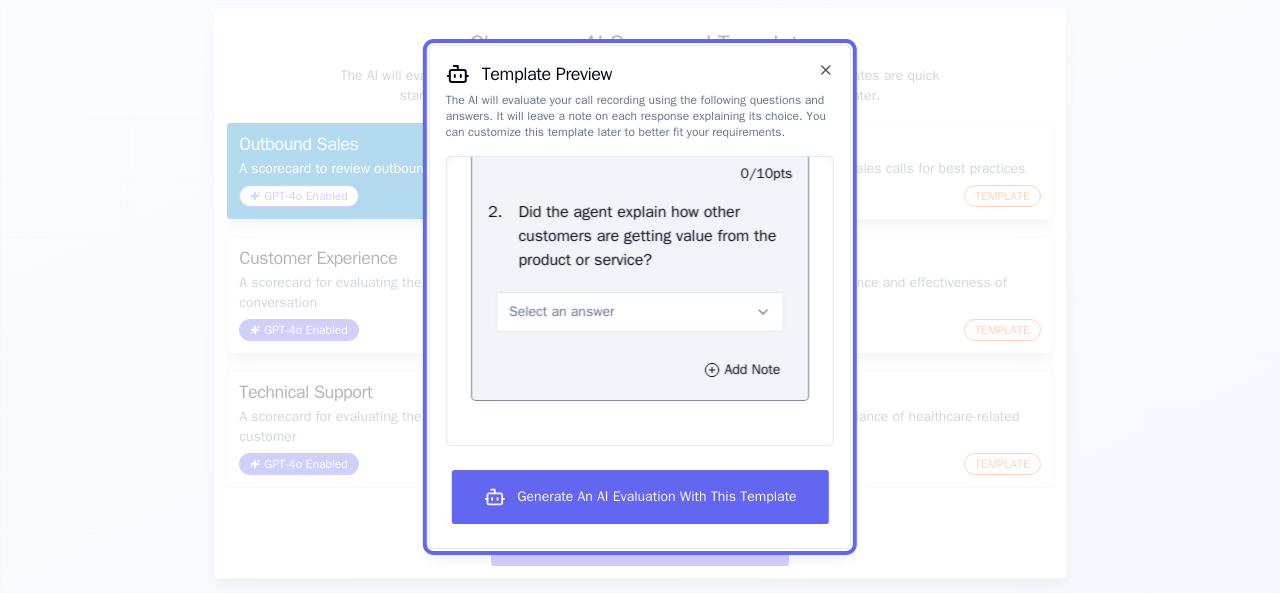 click on "Select an answer" at bounding box center [561, 311] 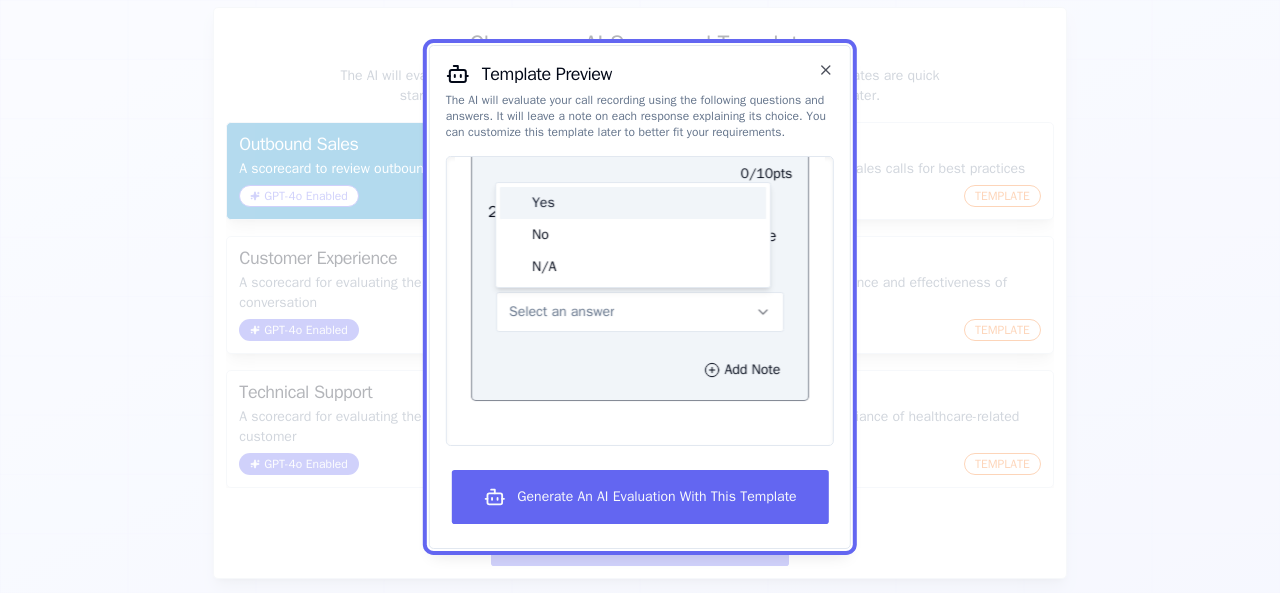 click on "Yes" at bounding box center (633, 202) 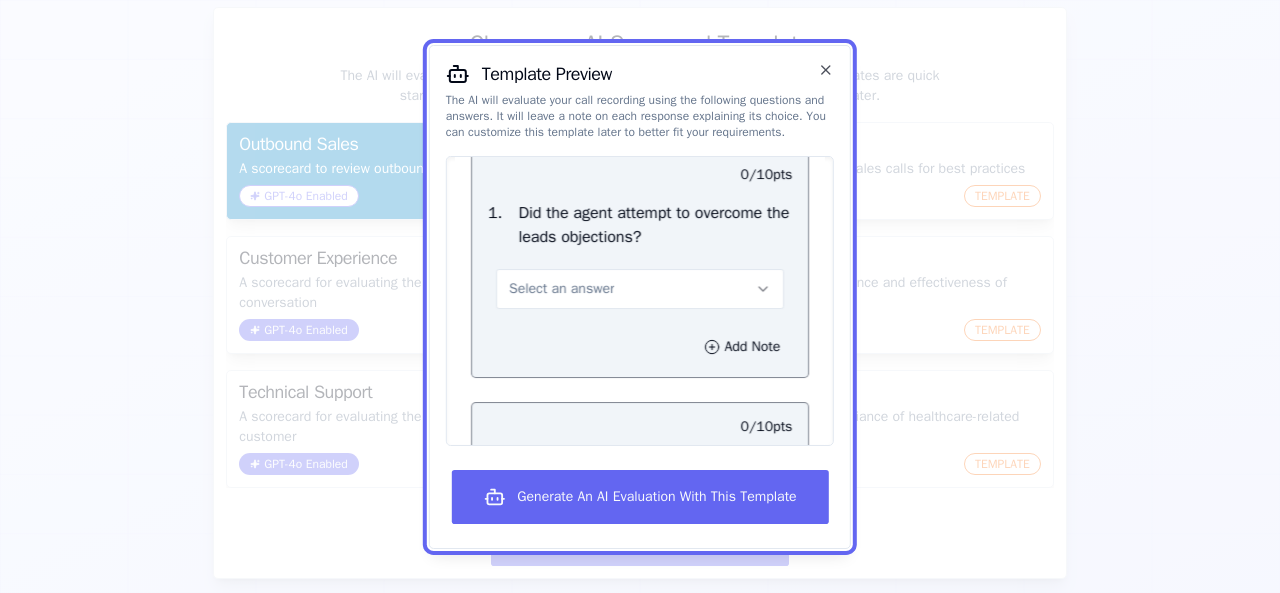 scroll, scrollTop: 1700, scrollLeft: 0, axis: vertical 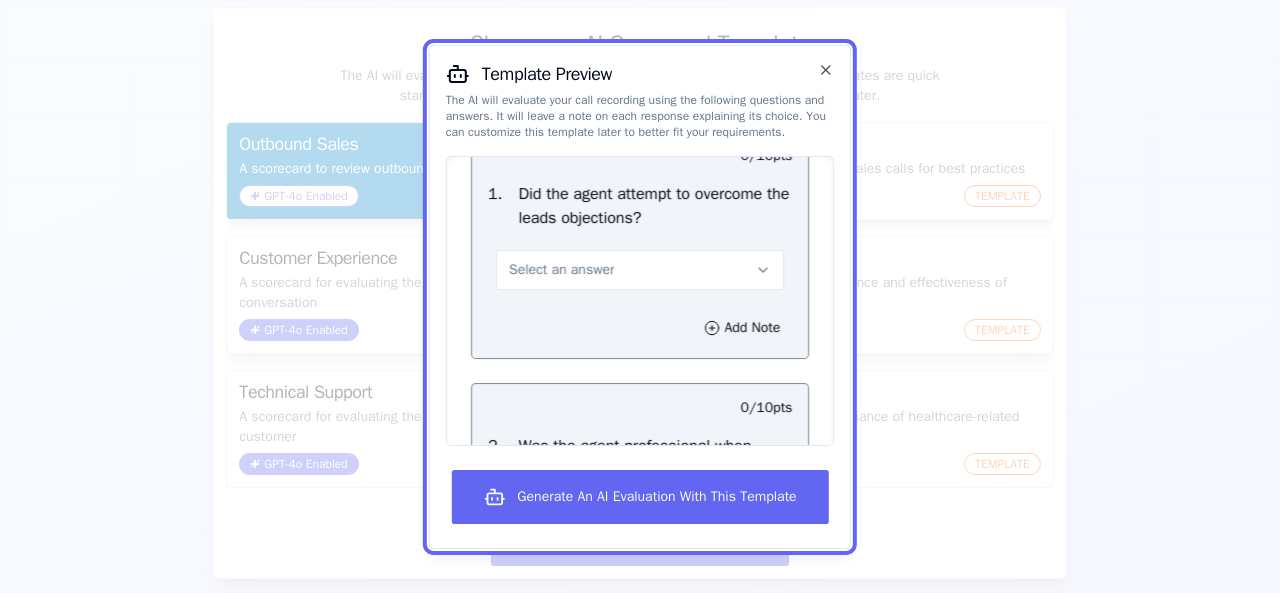 click on "Select an answer" at bounding box center [561, 269] 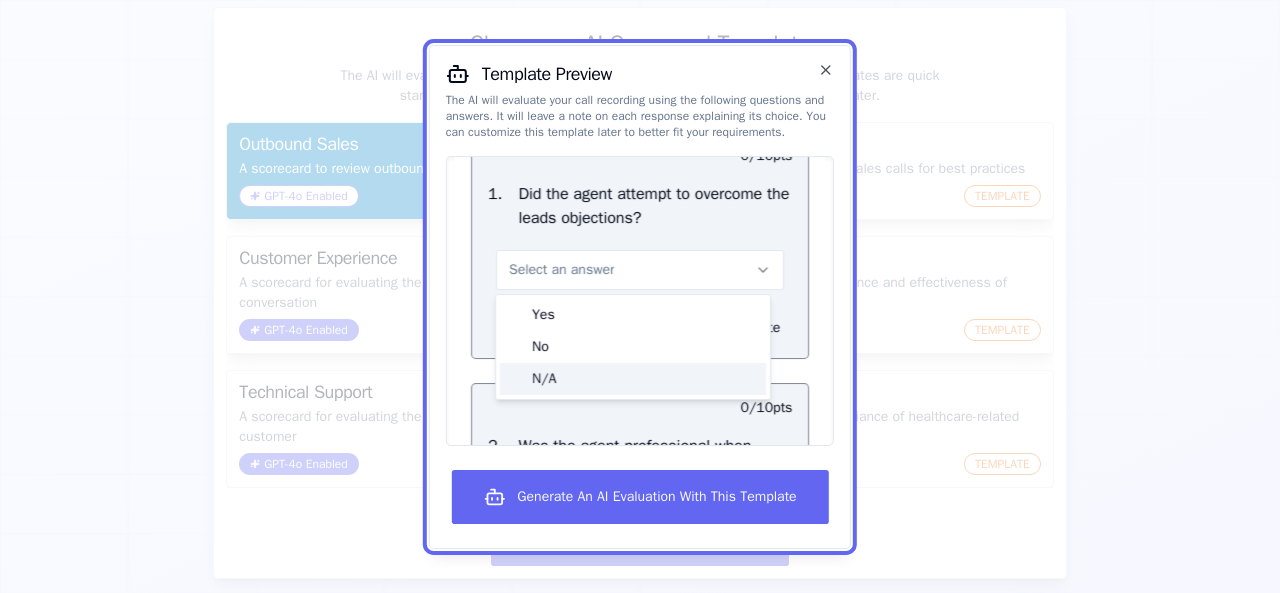 click on "N/A" 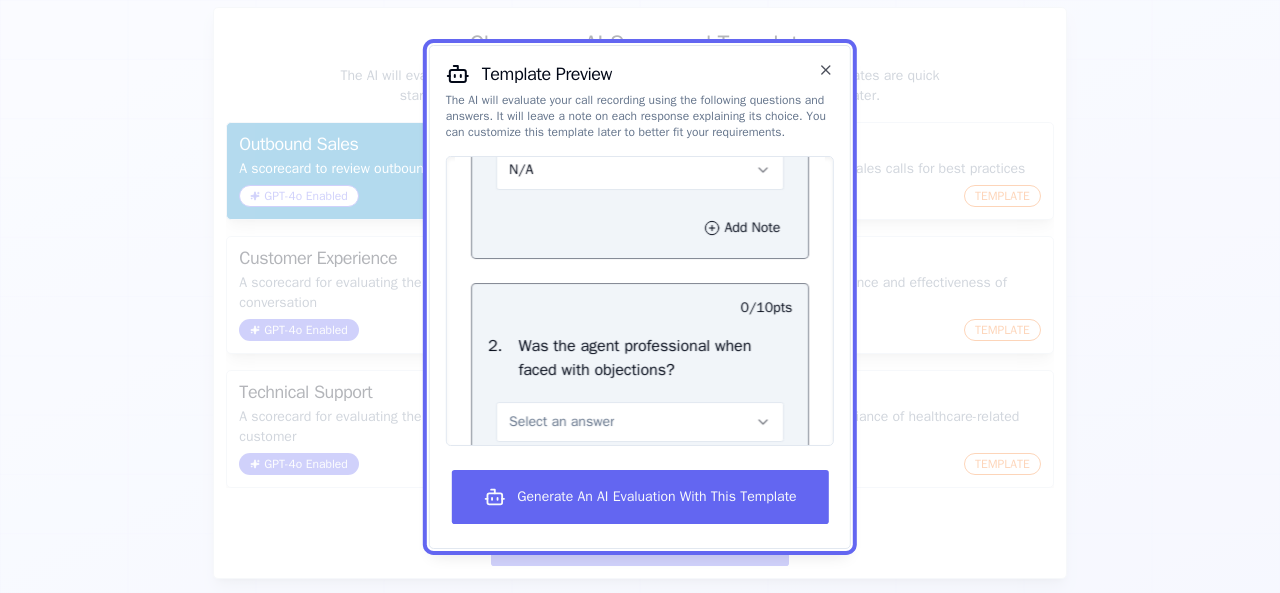 scroll, scrollTop: 1900, scrollLeft: 0, axis: vertical 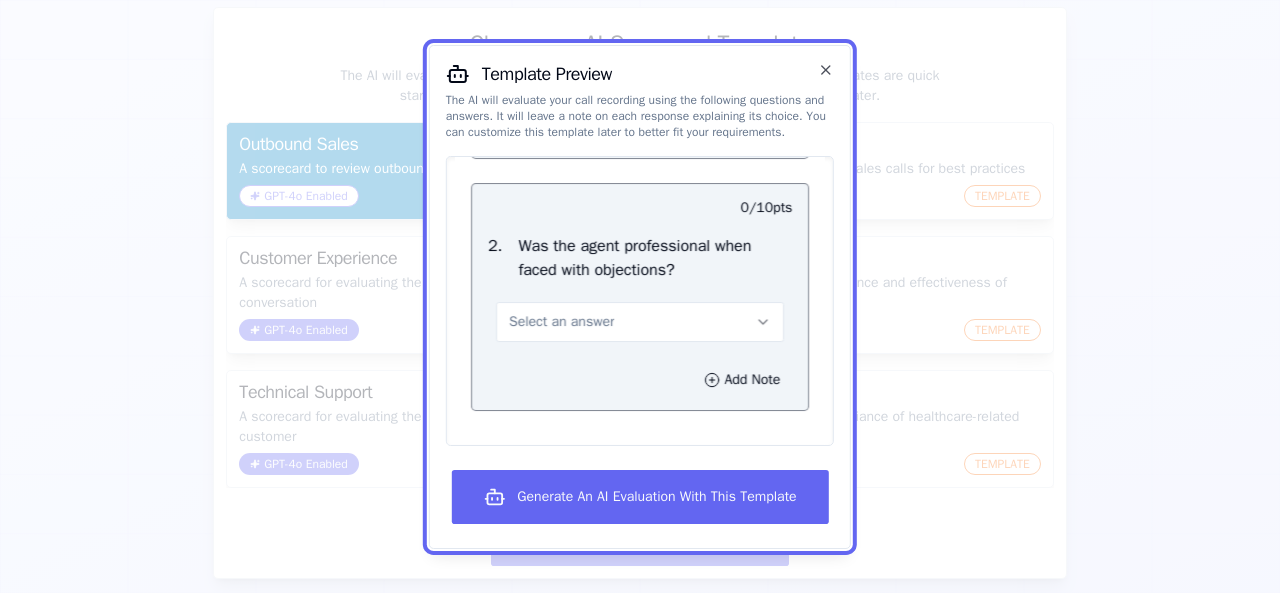 click on "Select an answer" at bounding box center (561, 321) 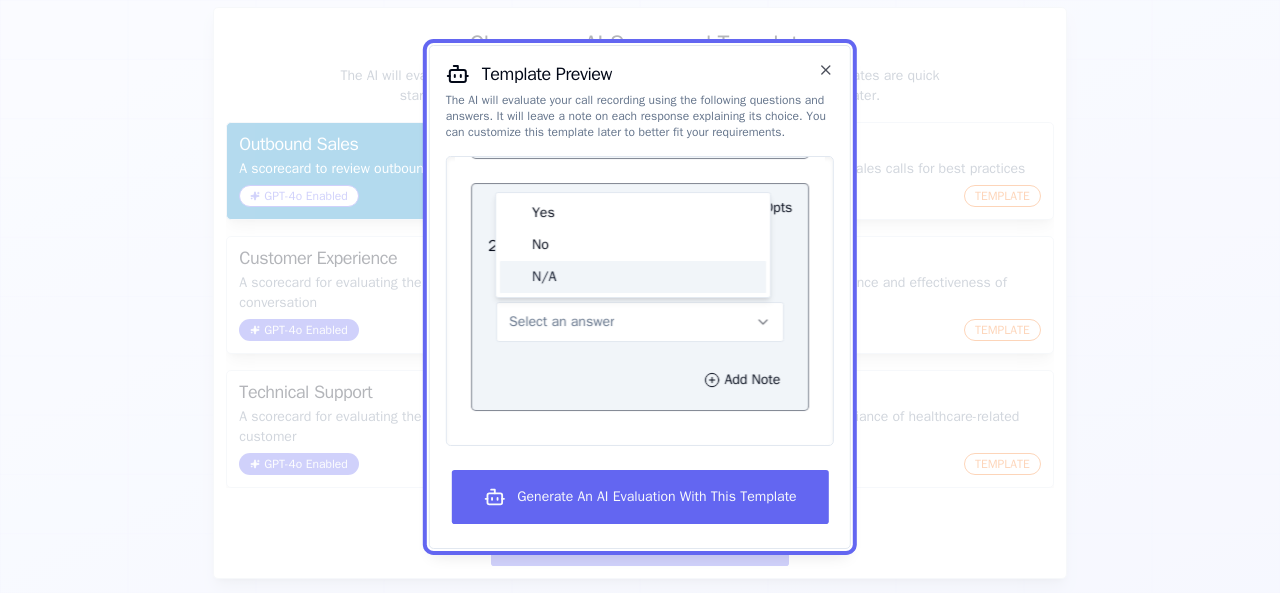 click on "N/A" 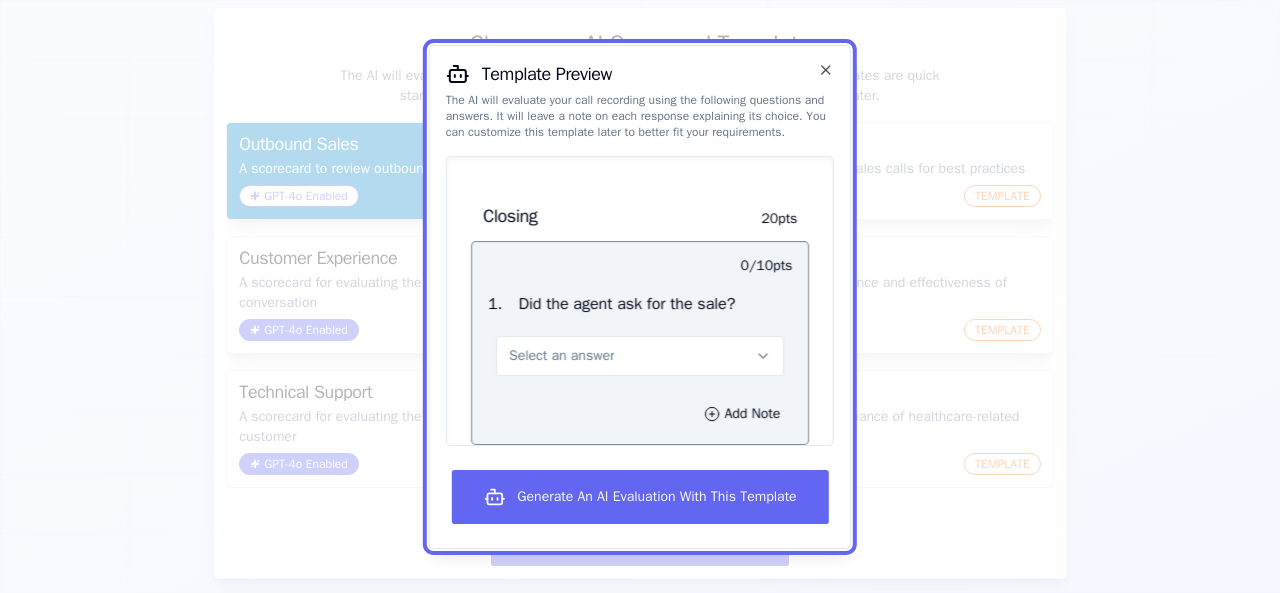 scroll, scrollTop: 2300, scrollLeft: 0, axis: vertical 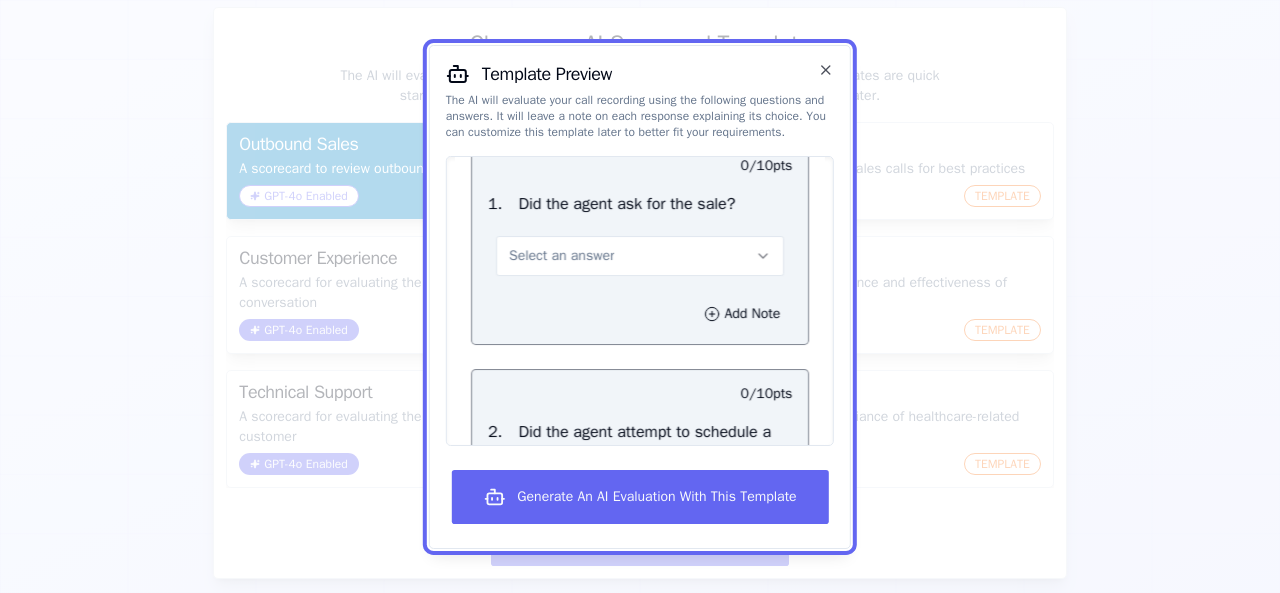 click on "Select an answer" at bounding box center [561, 255] 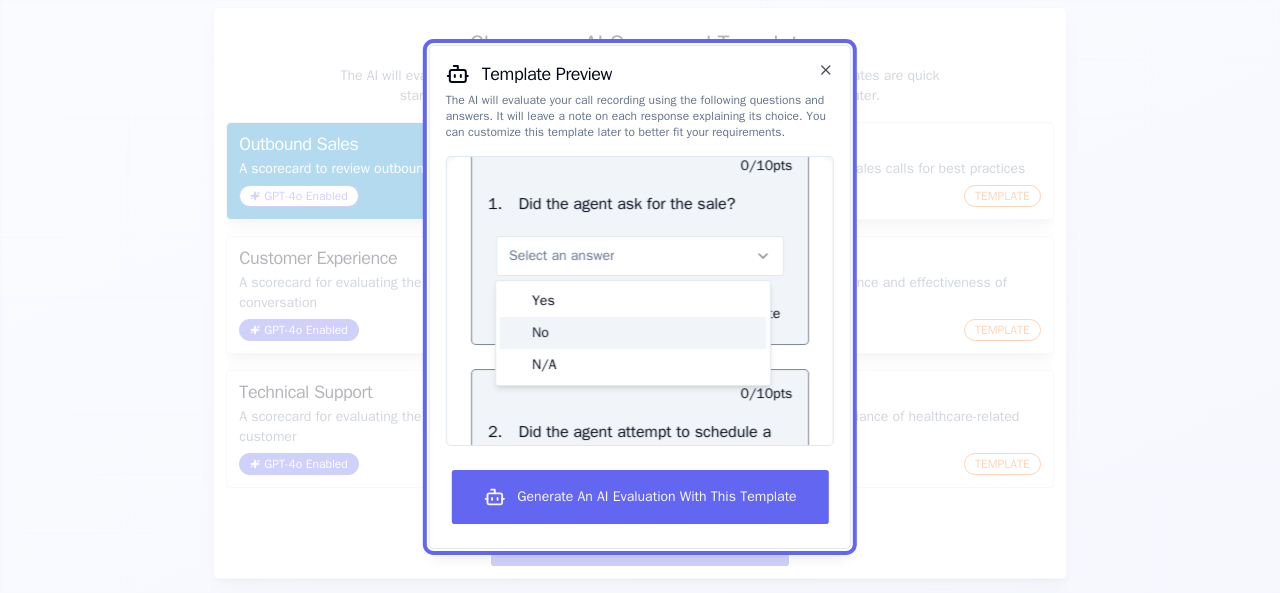 click on "No" 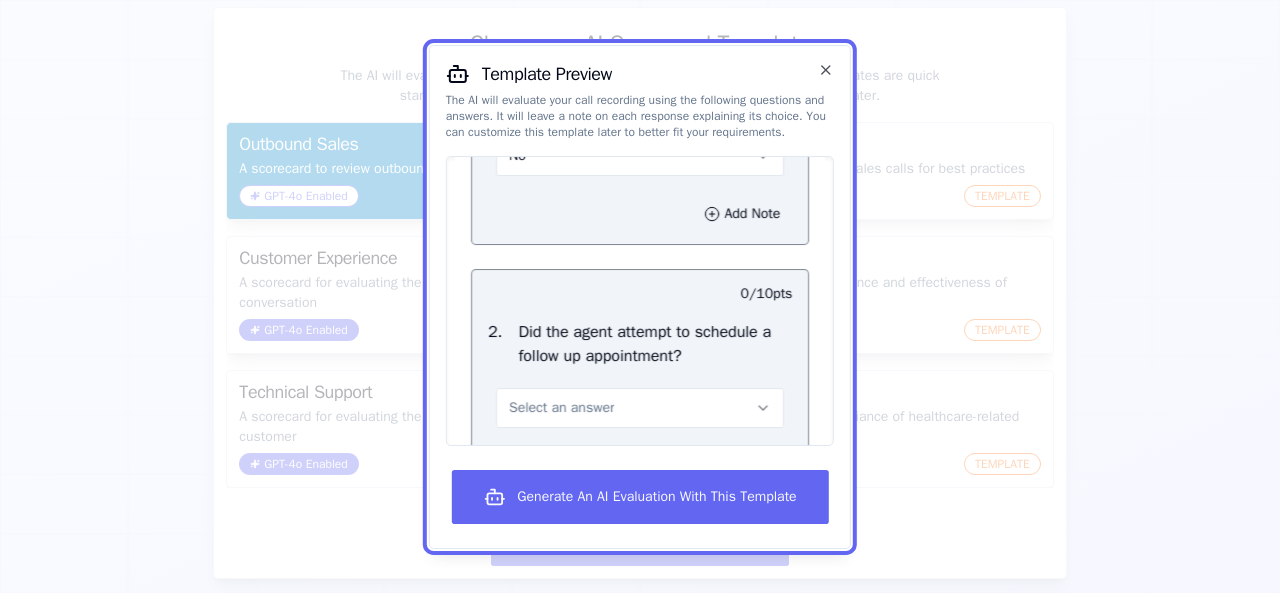 scroll, scrollTop: 2500, scrollLeft: 0, axis: vertical 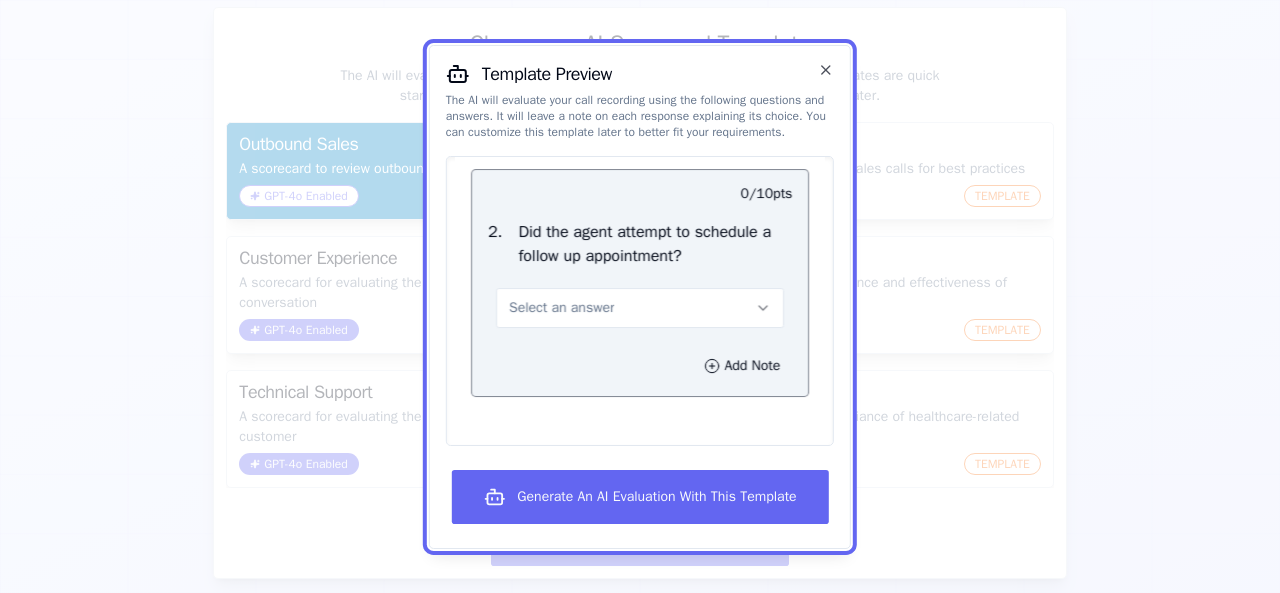 click on "Select an answer" at bounding box center [561, 307] 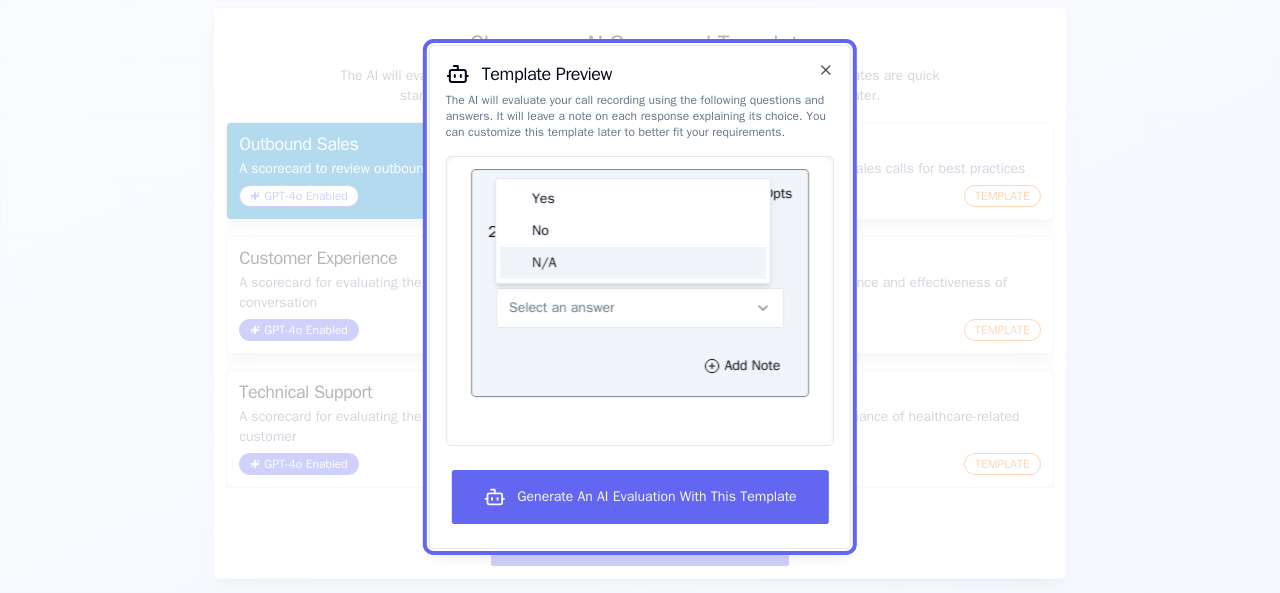 click on "N/A" 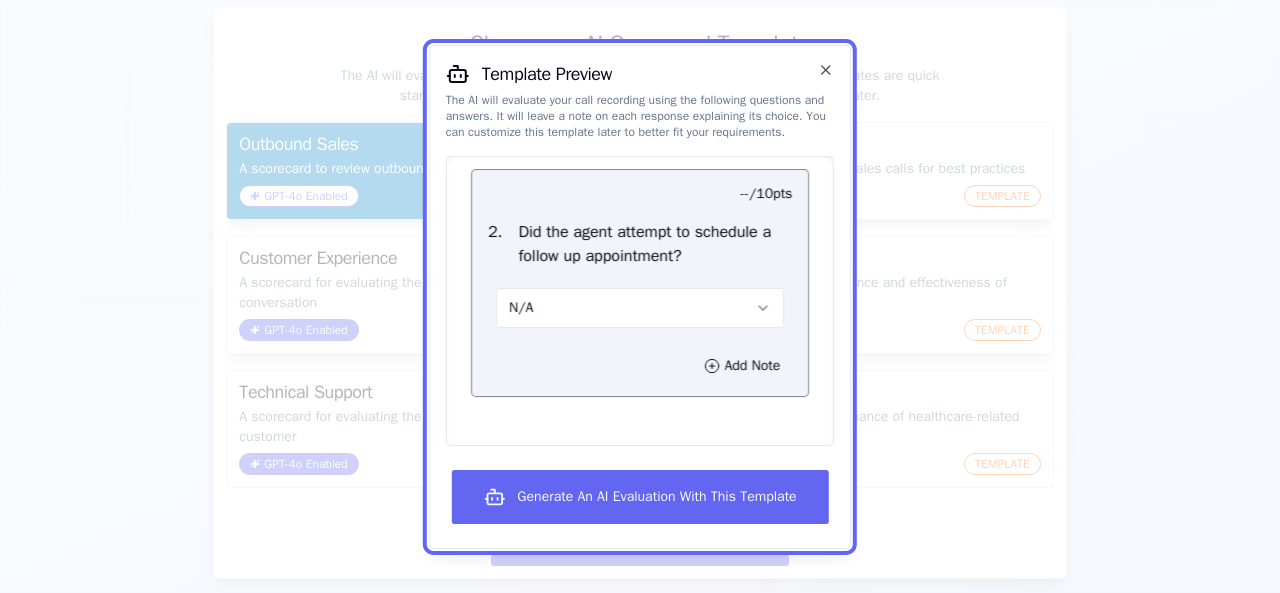 scroll, scrollTop: 2531, scrollLeft: 0, axis: vertical 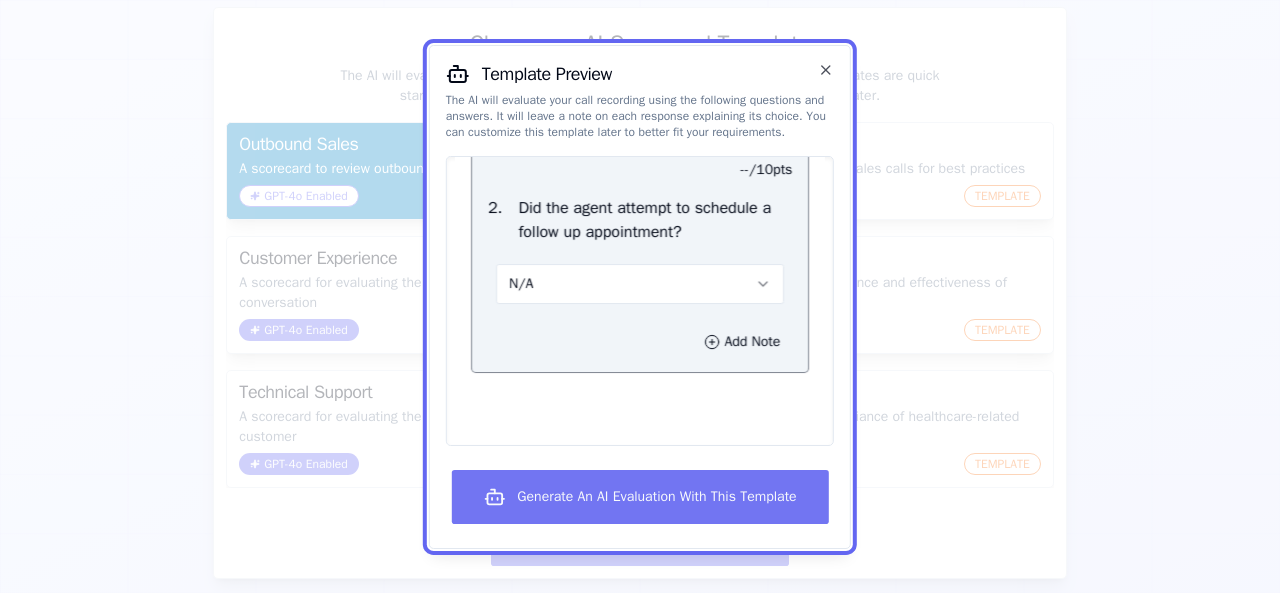 click on "Generate An AI Evaluation With This Template" at bounding box center (639, 497) 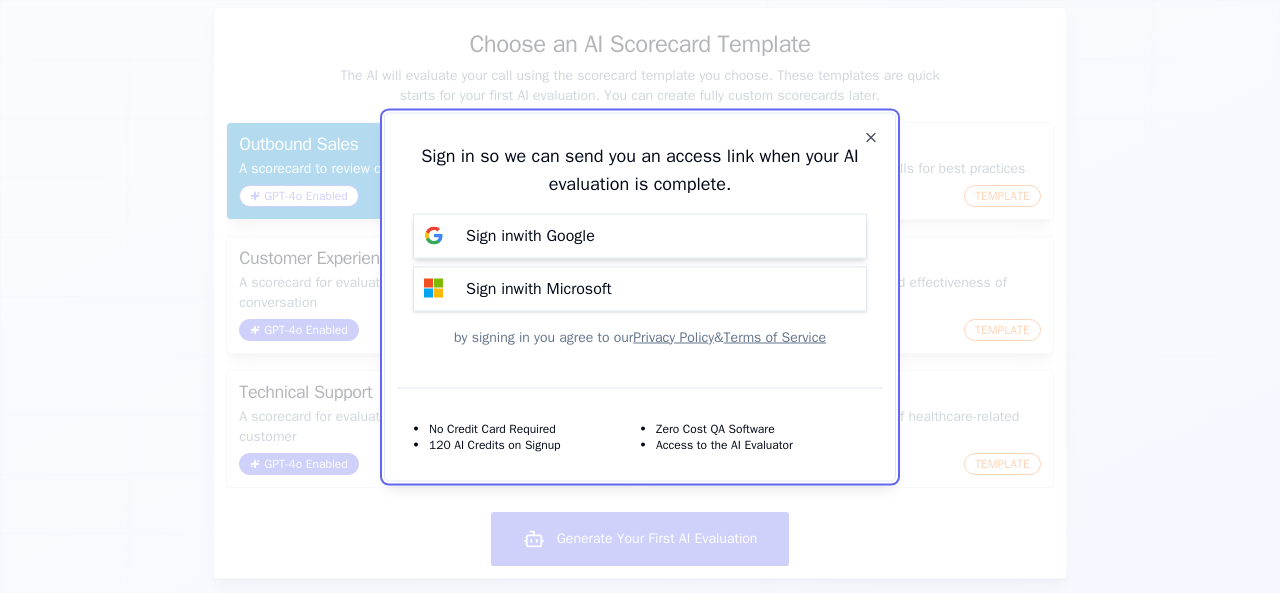 click on "Sign in  with Google" at bounding box center (640, 235) 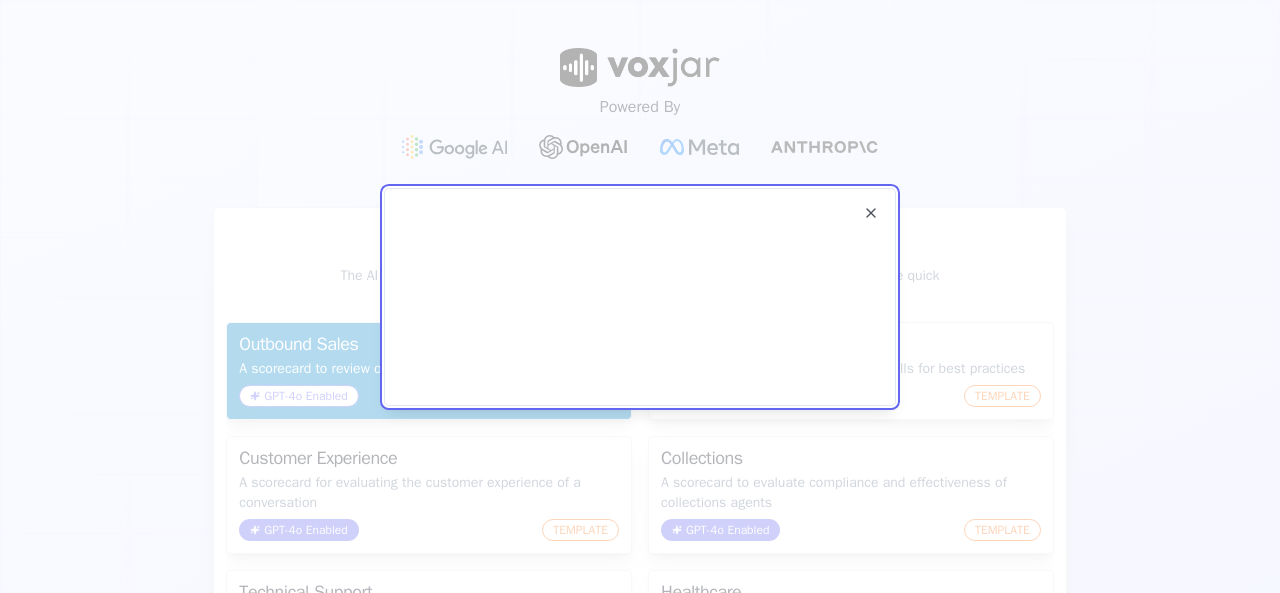scroll, scrollTop: 0, scrollLeft: 0, axis: both 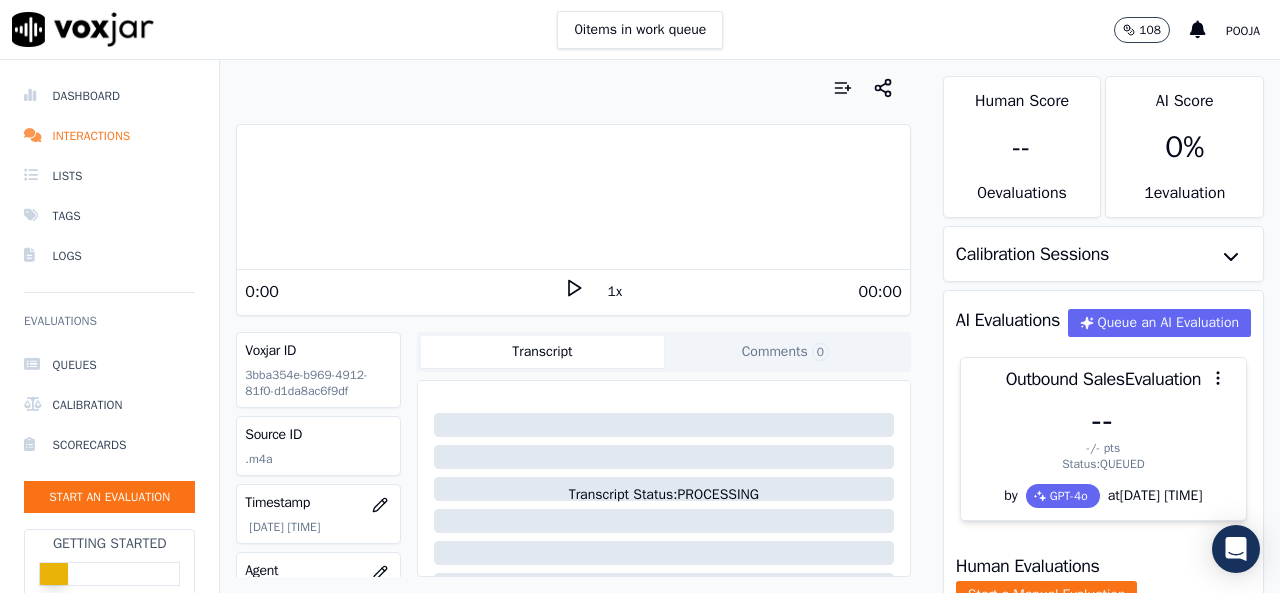 click on "Source ID" at bounding box center (318, 435) 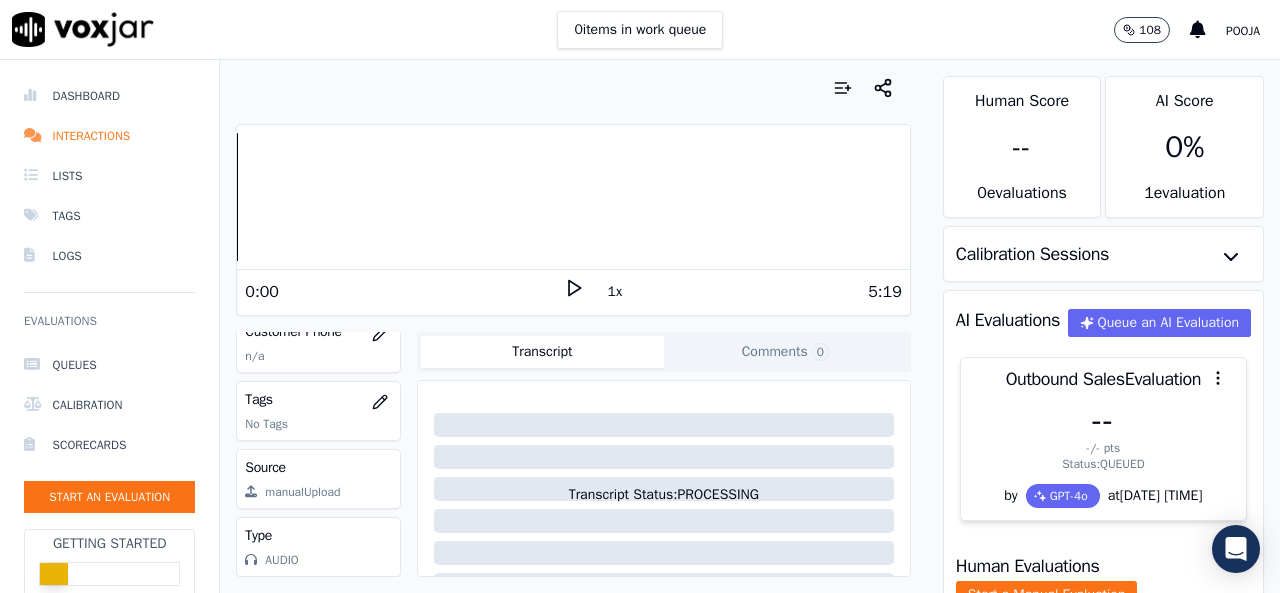 scroll, scrollTop: 414, scrollLeft: 0, axis: vertical 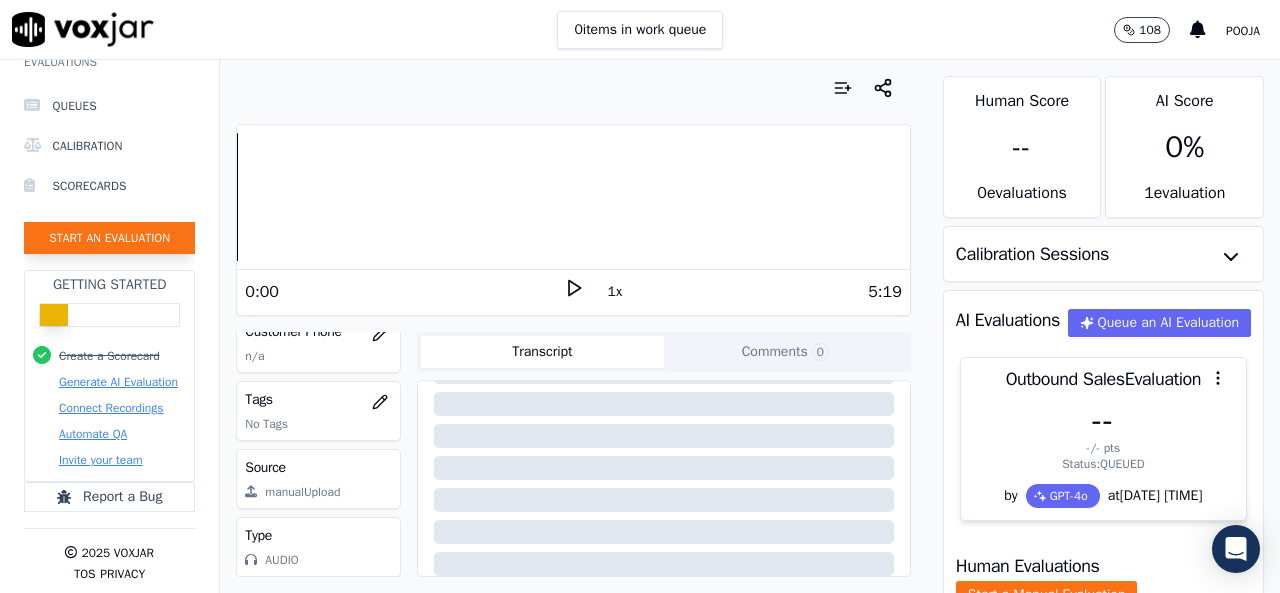 click on "Start an Evaluation" 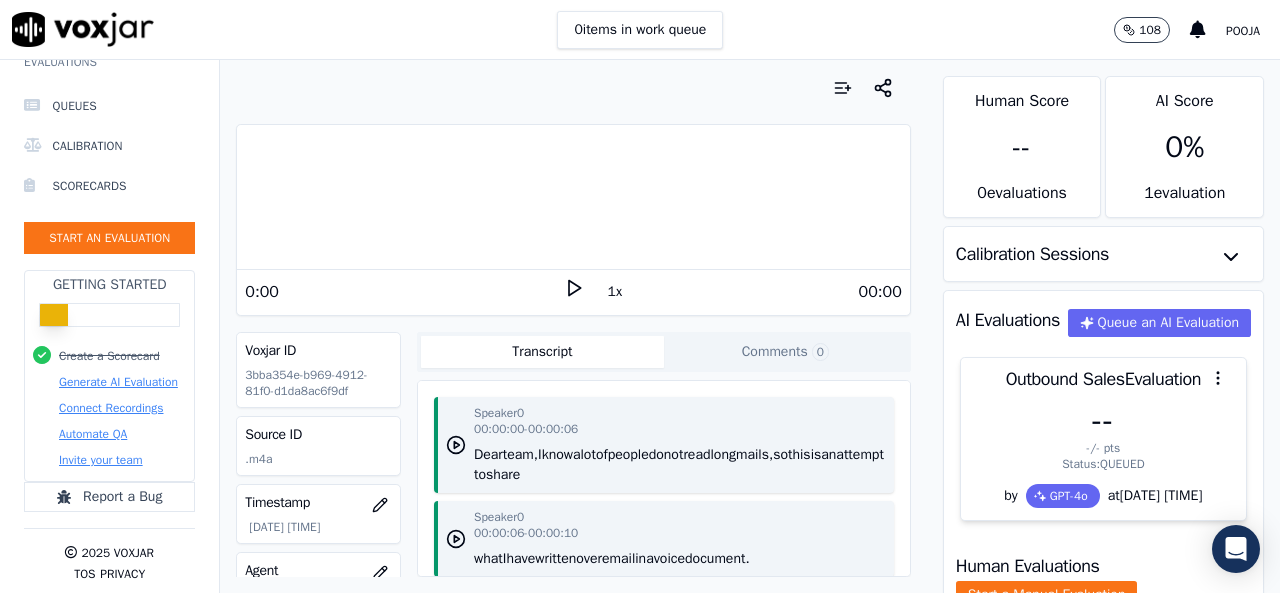 click on "Pooja" at bounding box center (1243, 31) 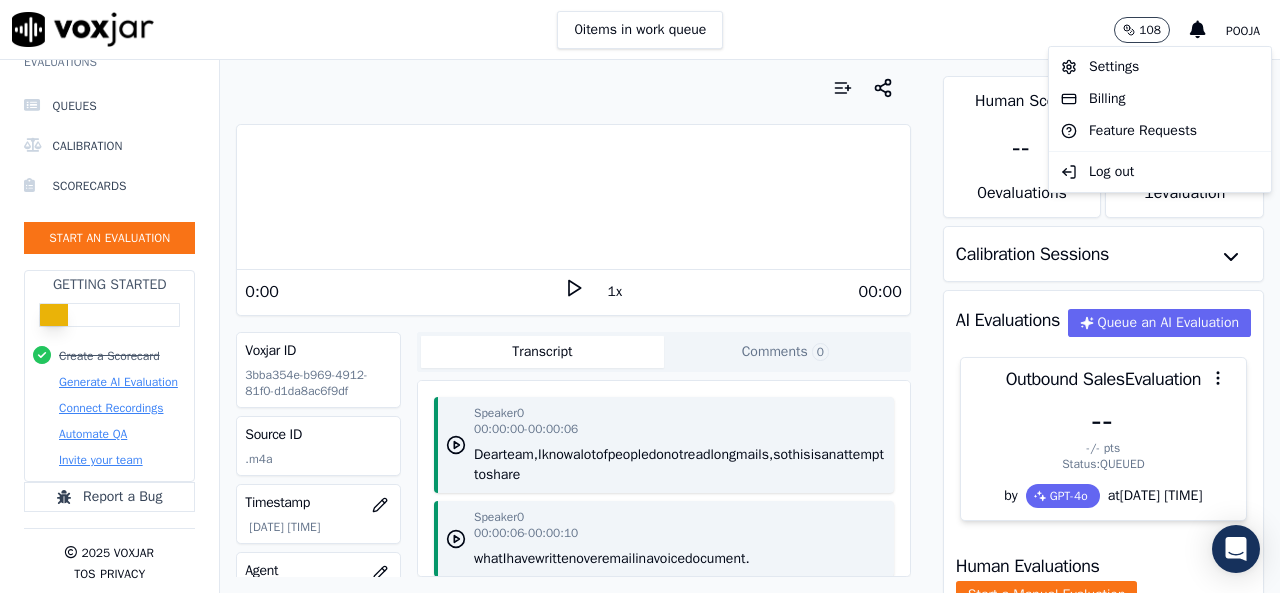 click on "0  items in work queue     108         [NAME]" at bounding box center [640, 30] 